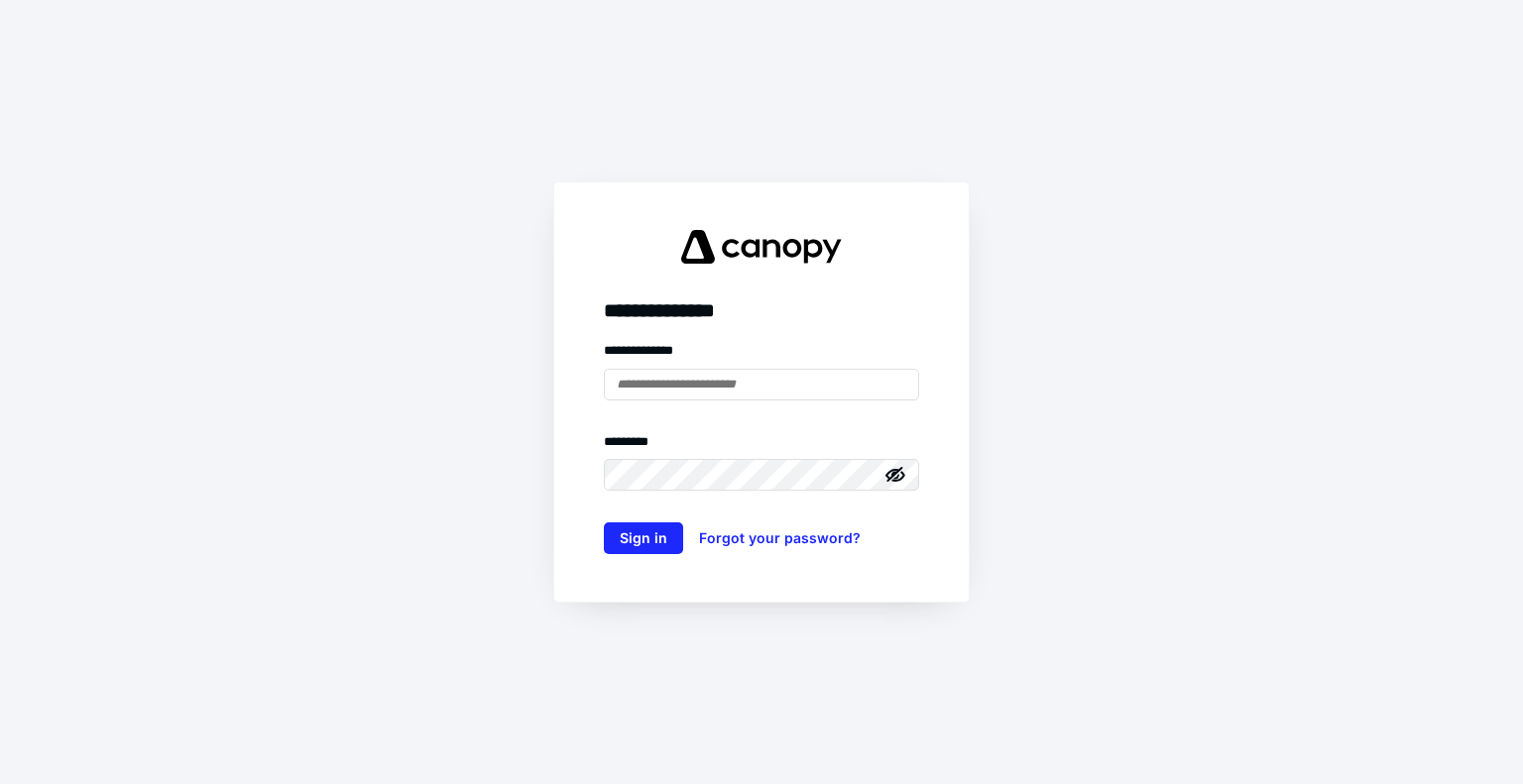 scroll, scrollTop: 0, scrollLeft: 0, axis: both 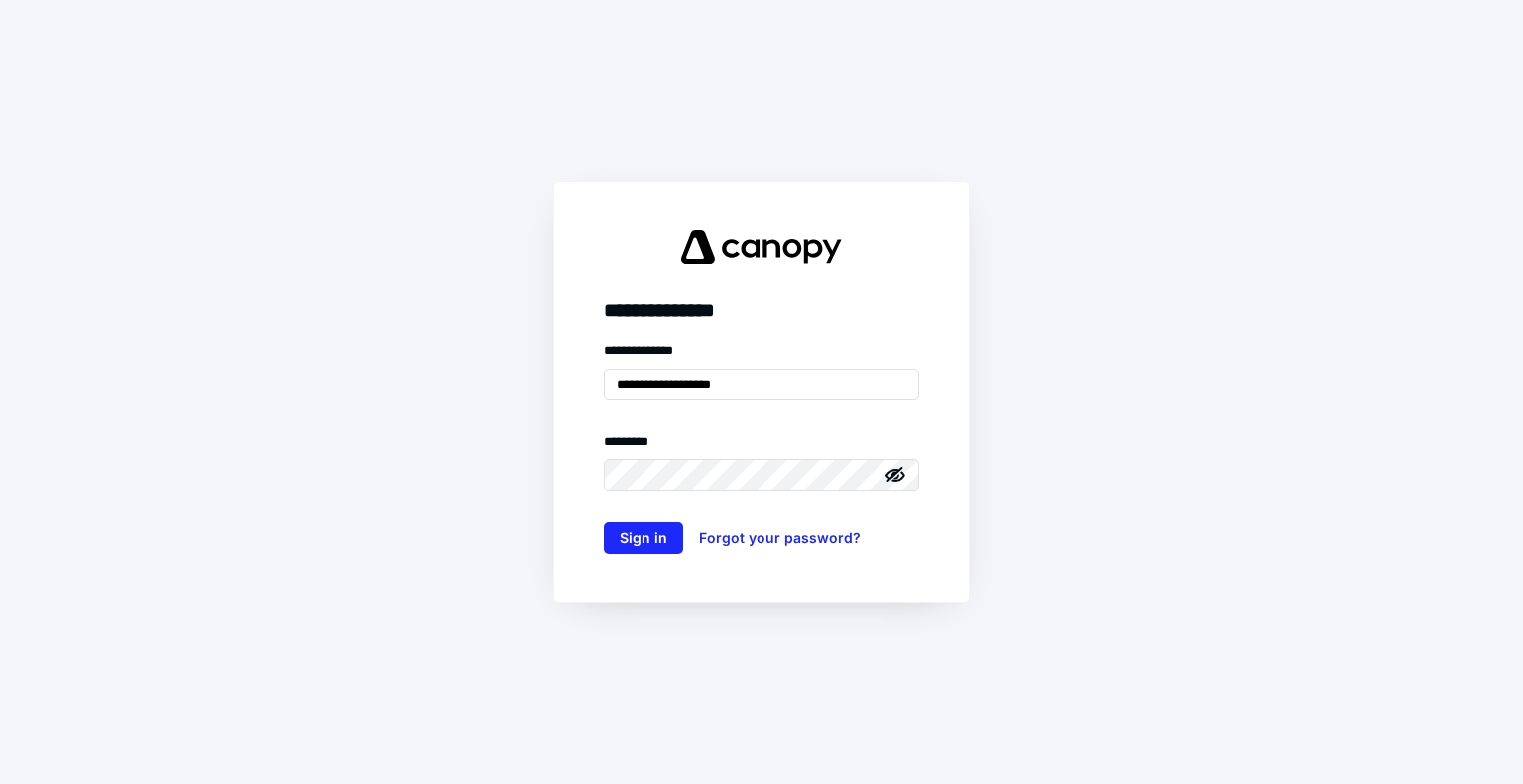 type on "**********" 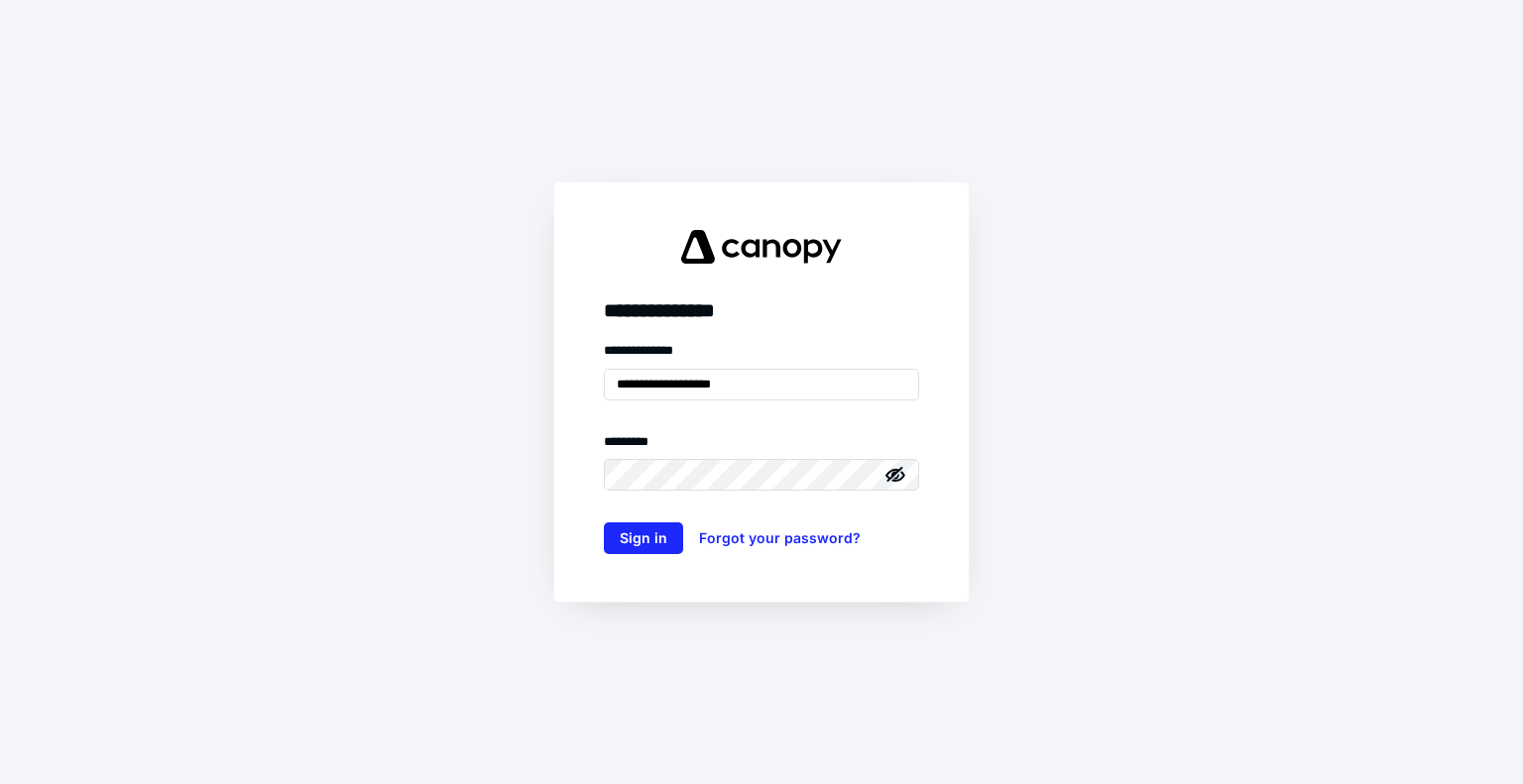 click 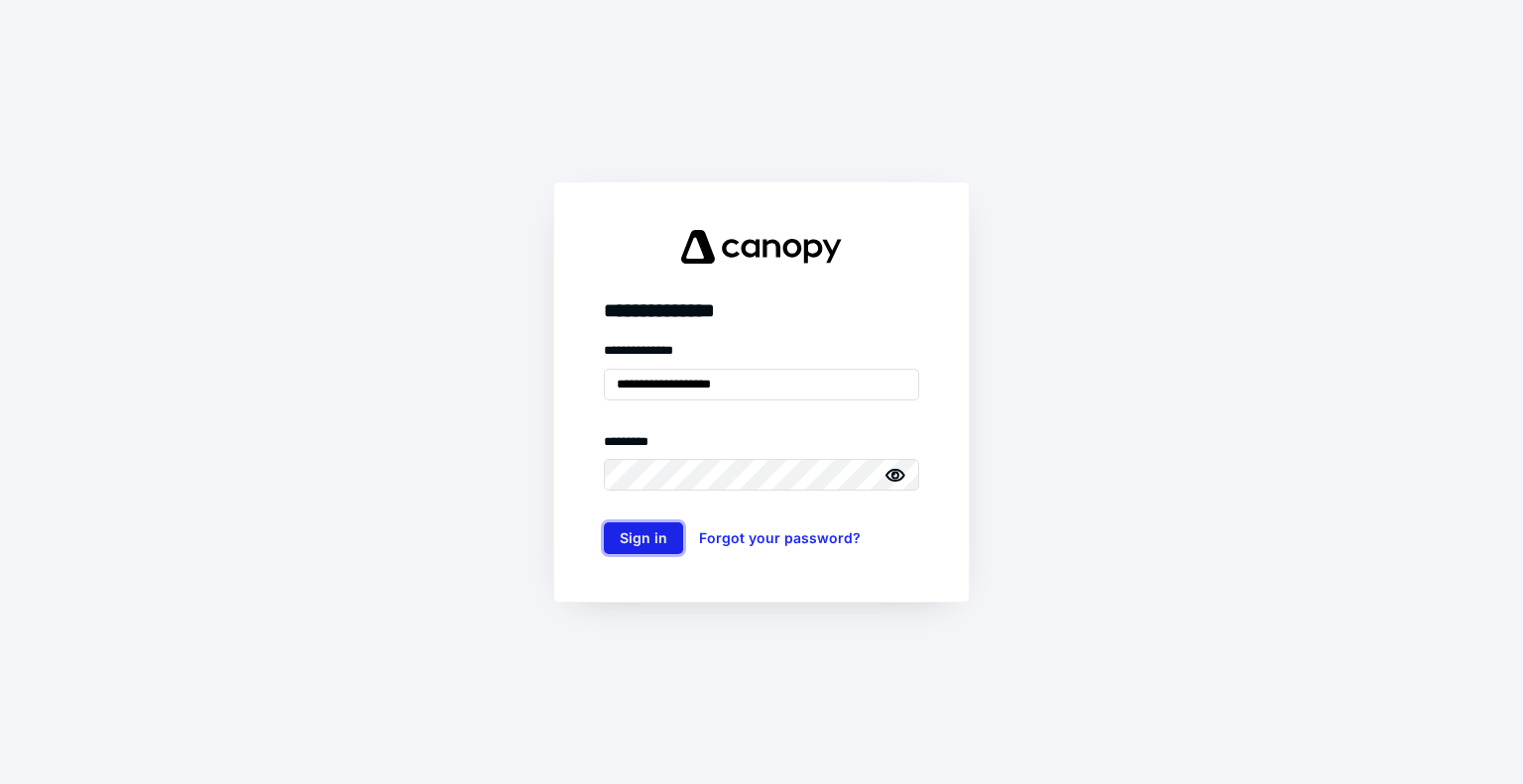 click on "Sign in" at bounding box center (644, 538) 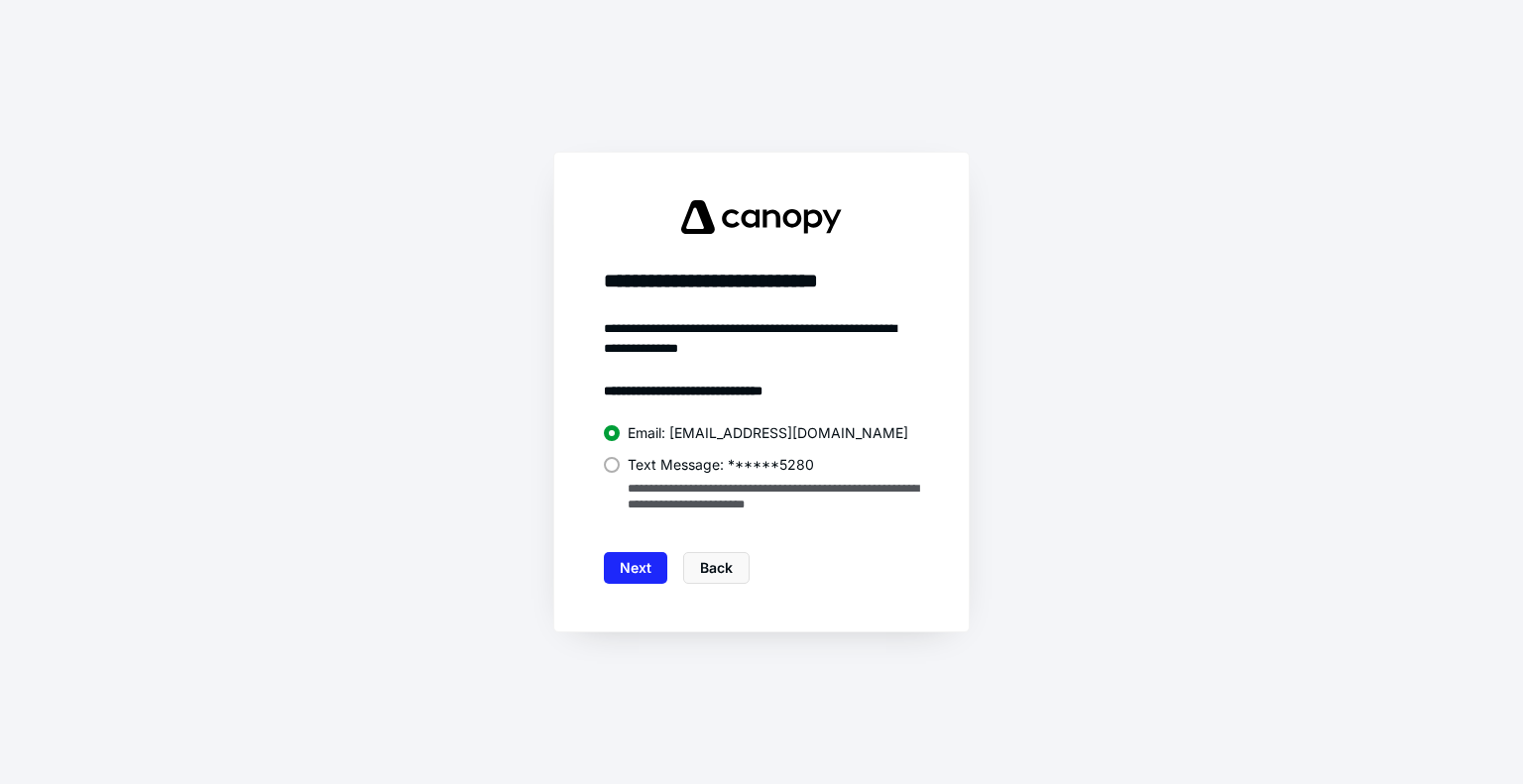 click on "Text Message: ******5280" at bounding box center (762, 463) 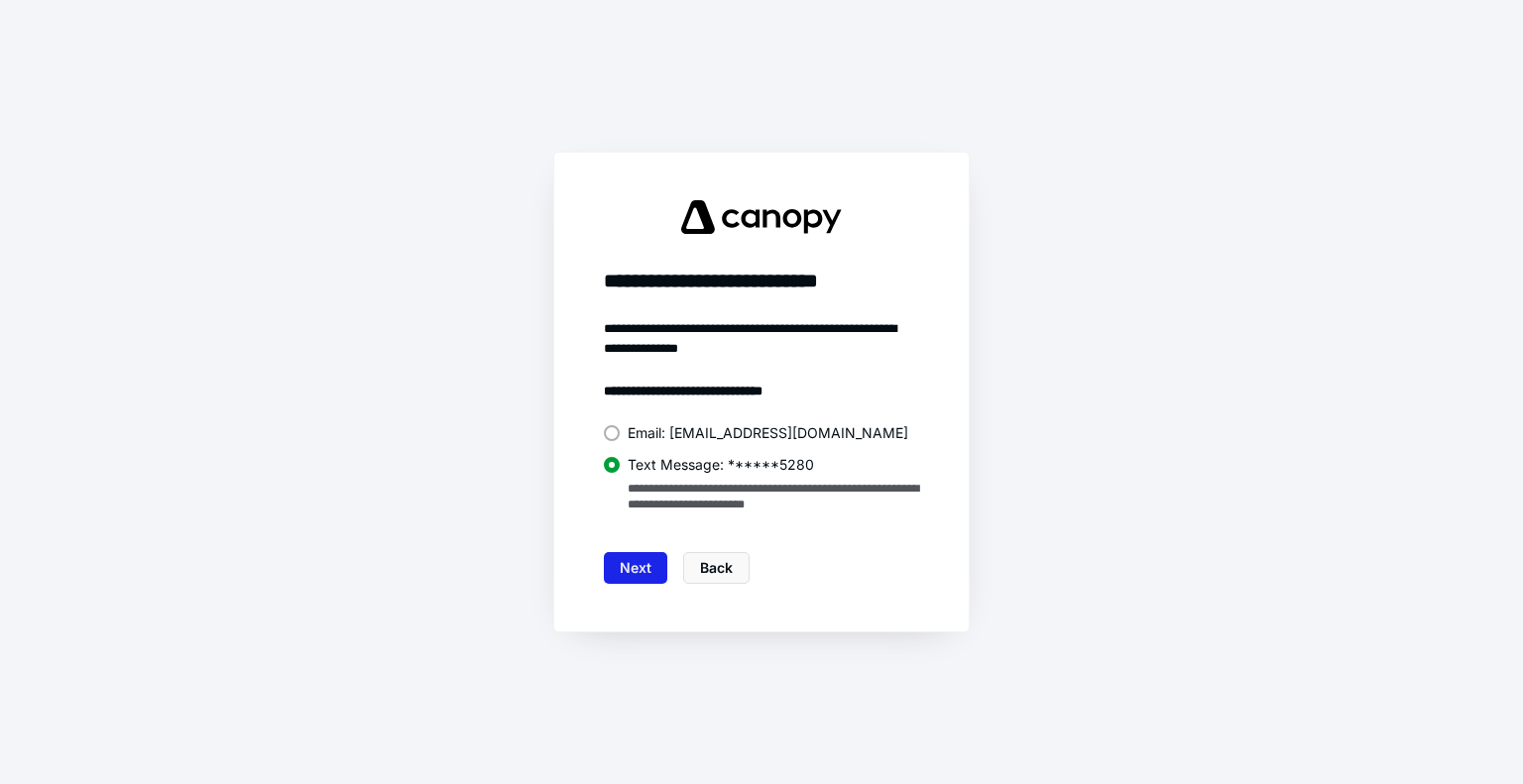click on "Next" at bounding box center (636, 568) 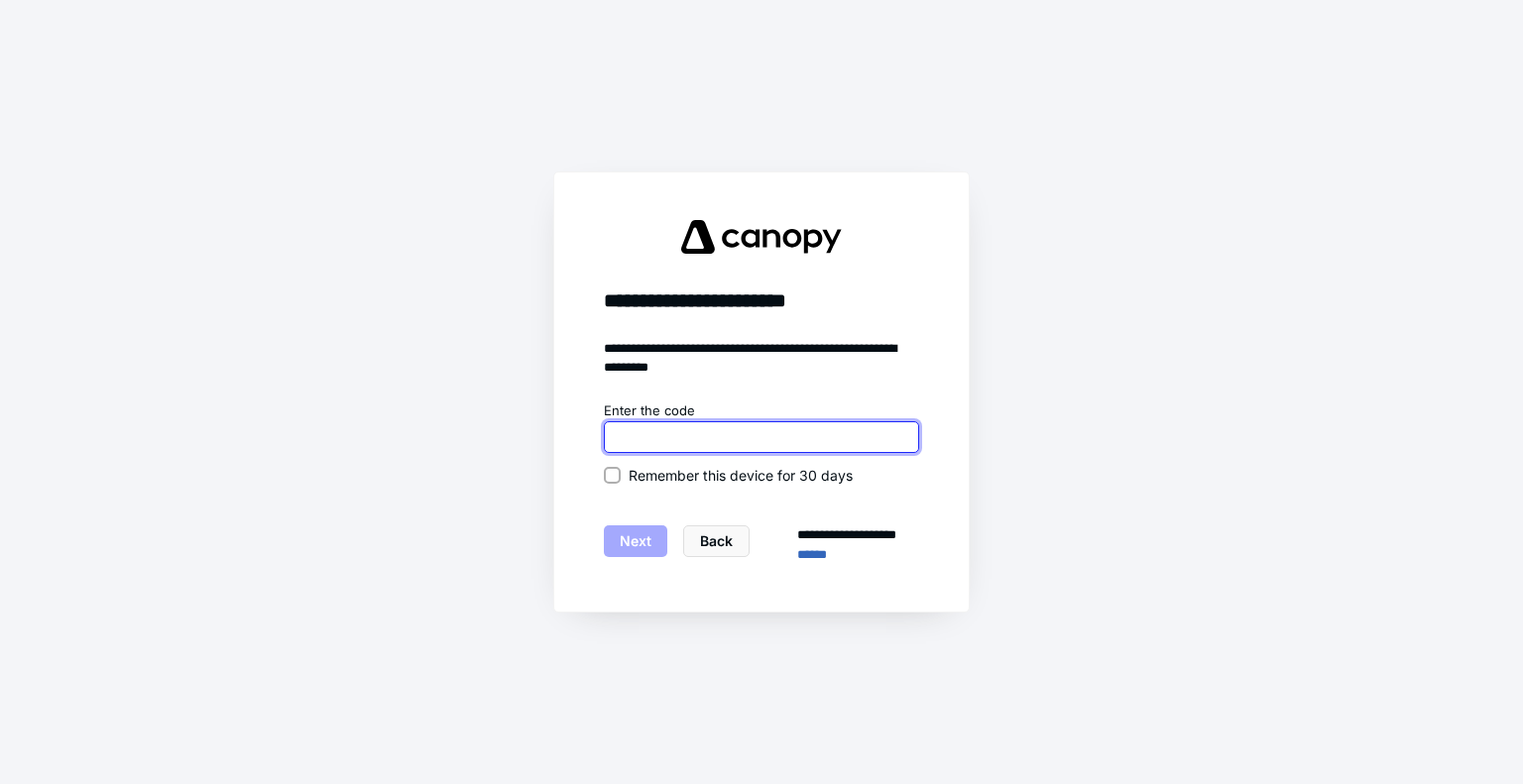 click at bounding box center (762, 437) 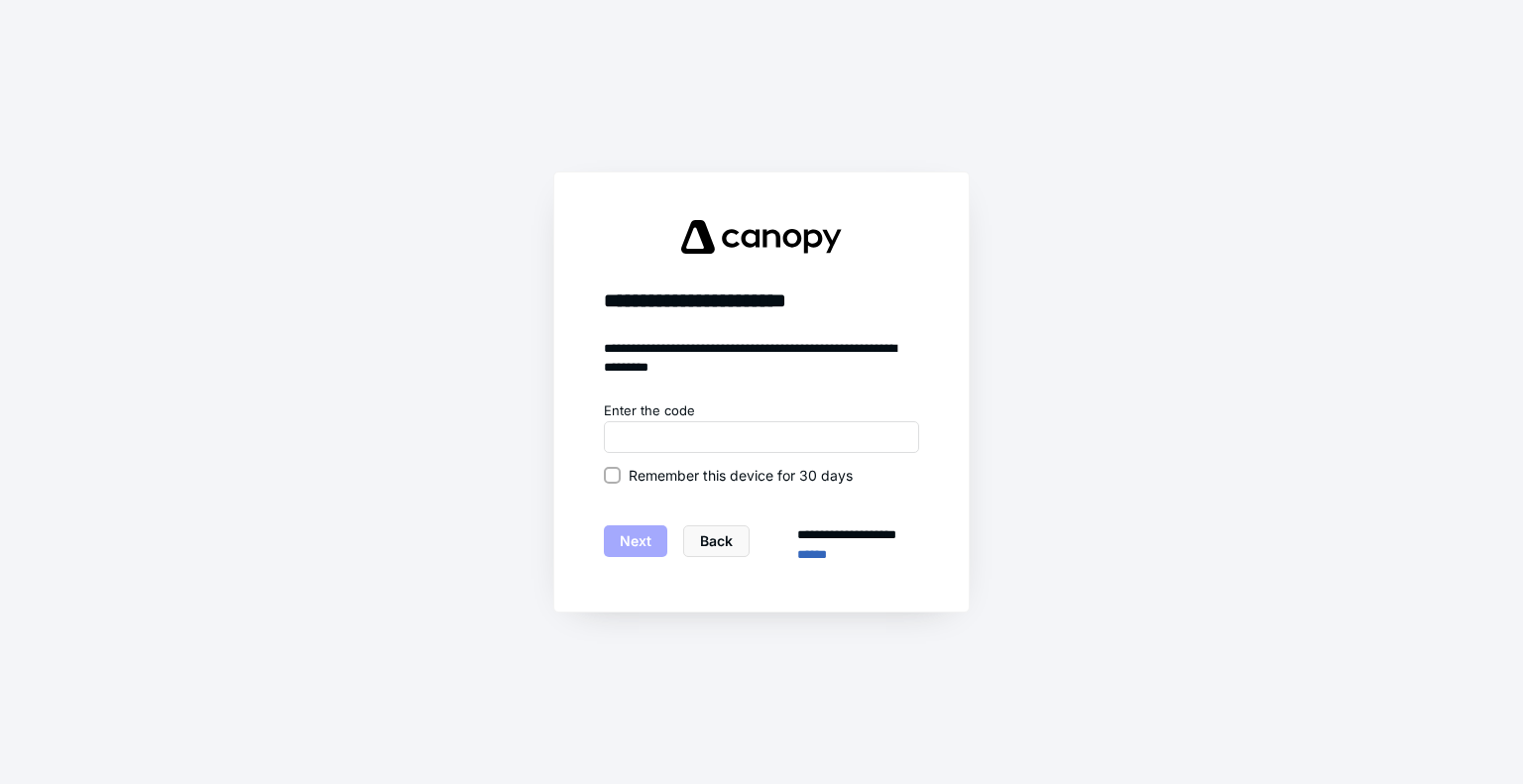 click on "Remember this device for 30 days" at bounding box center [612, 475] 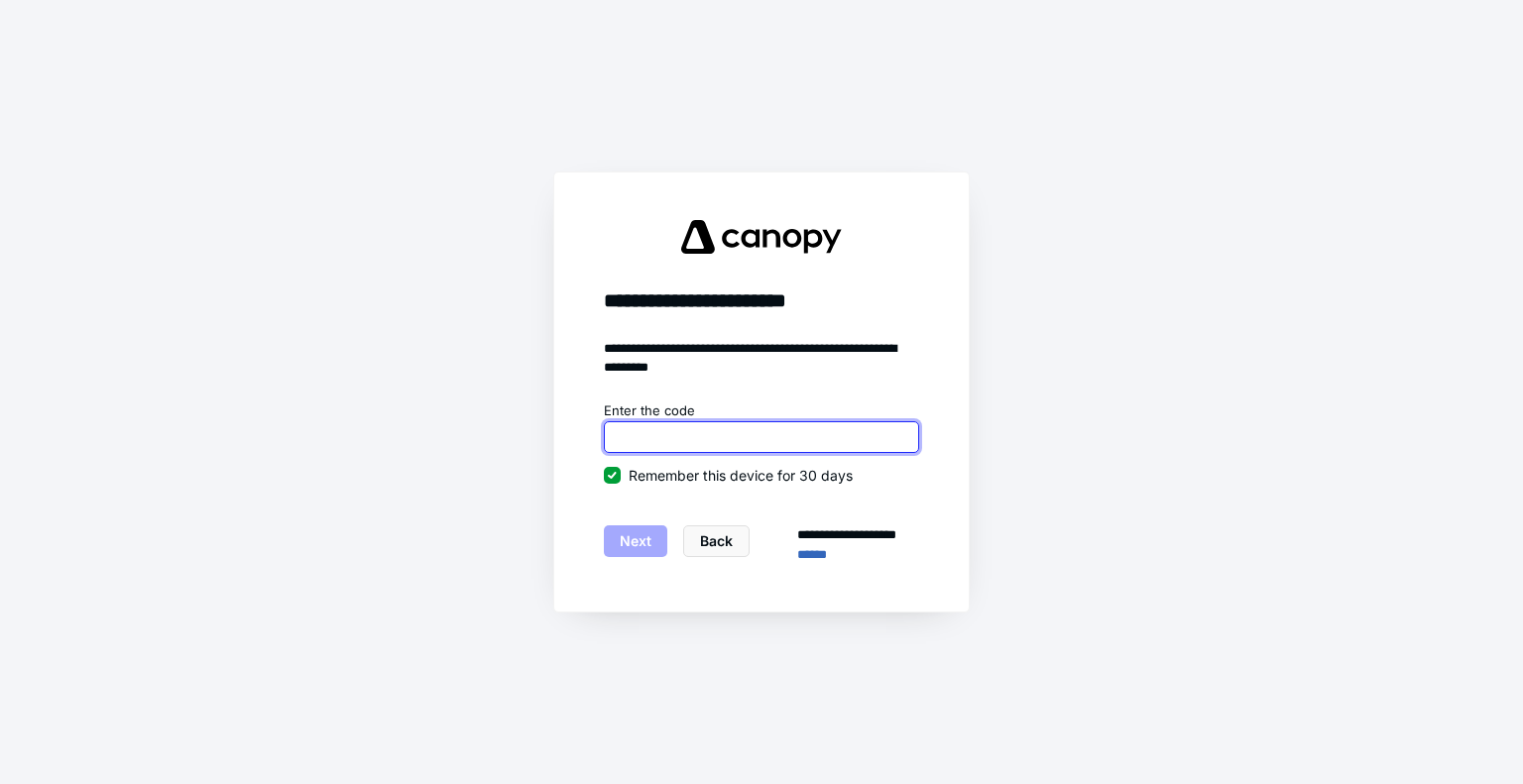 click at bounding box center (762, 437) 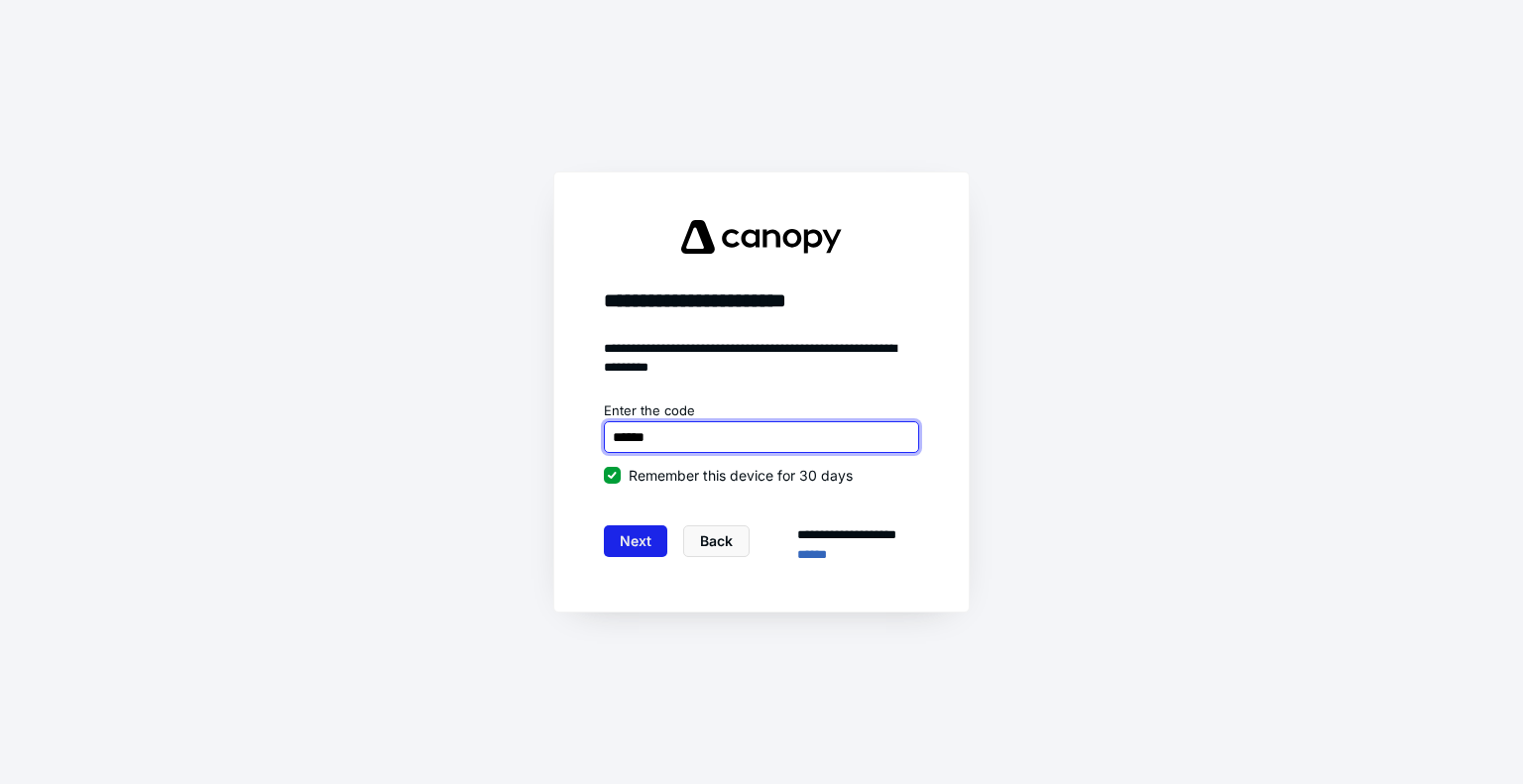 type on "******" 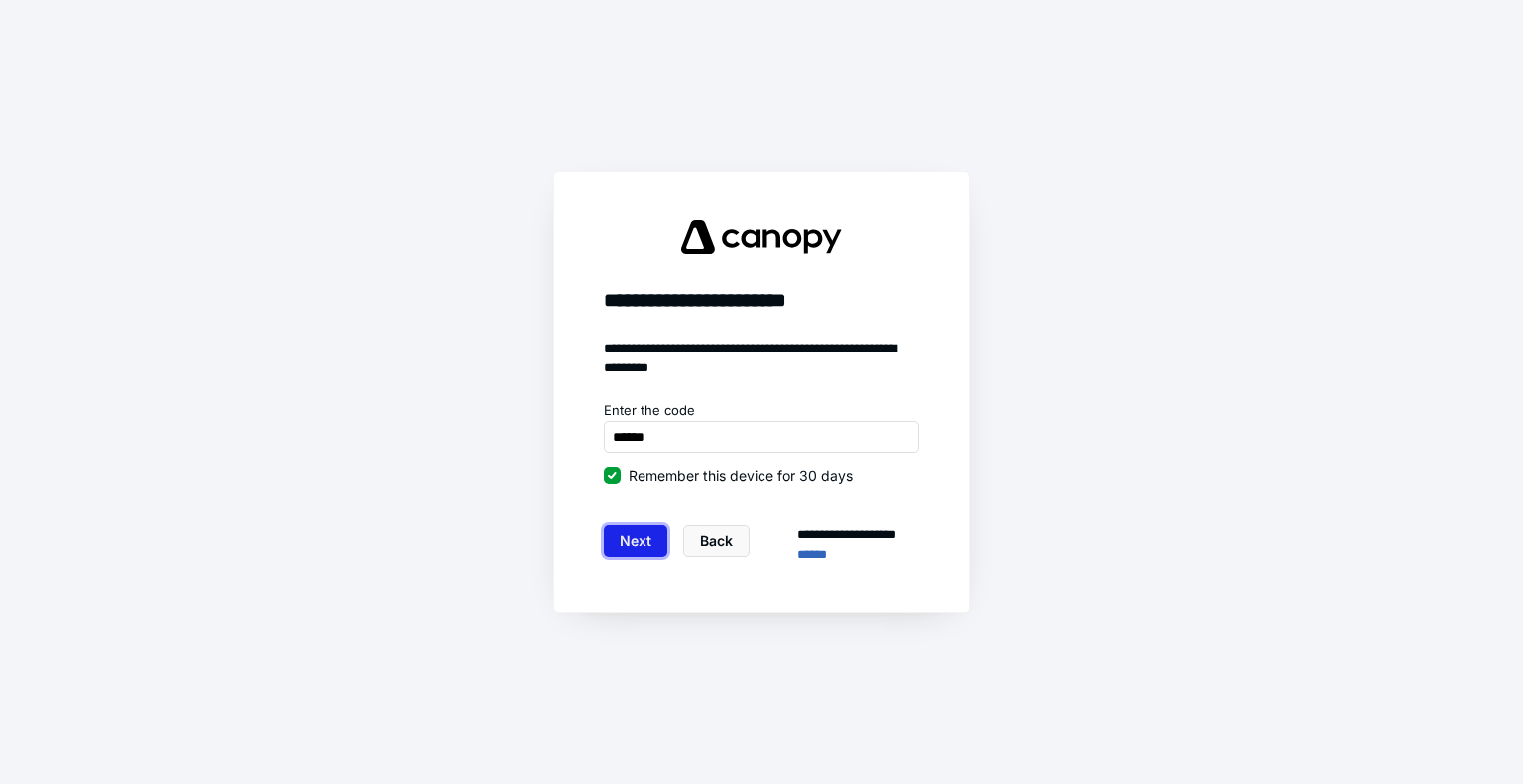 click on "Next" at bounding box center (636, 541) 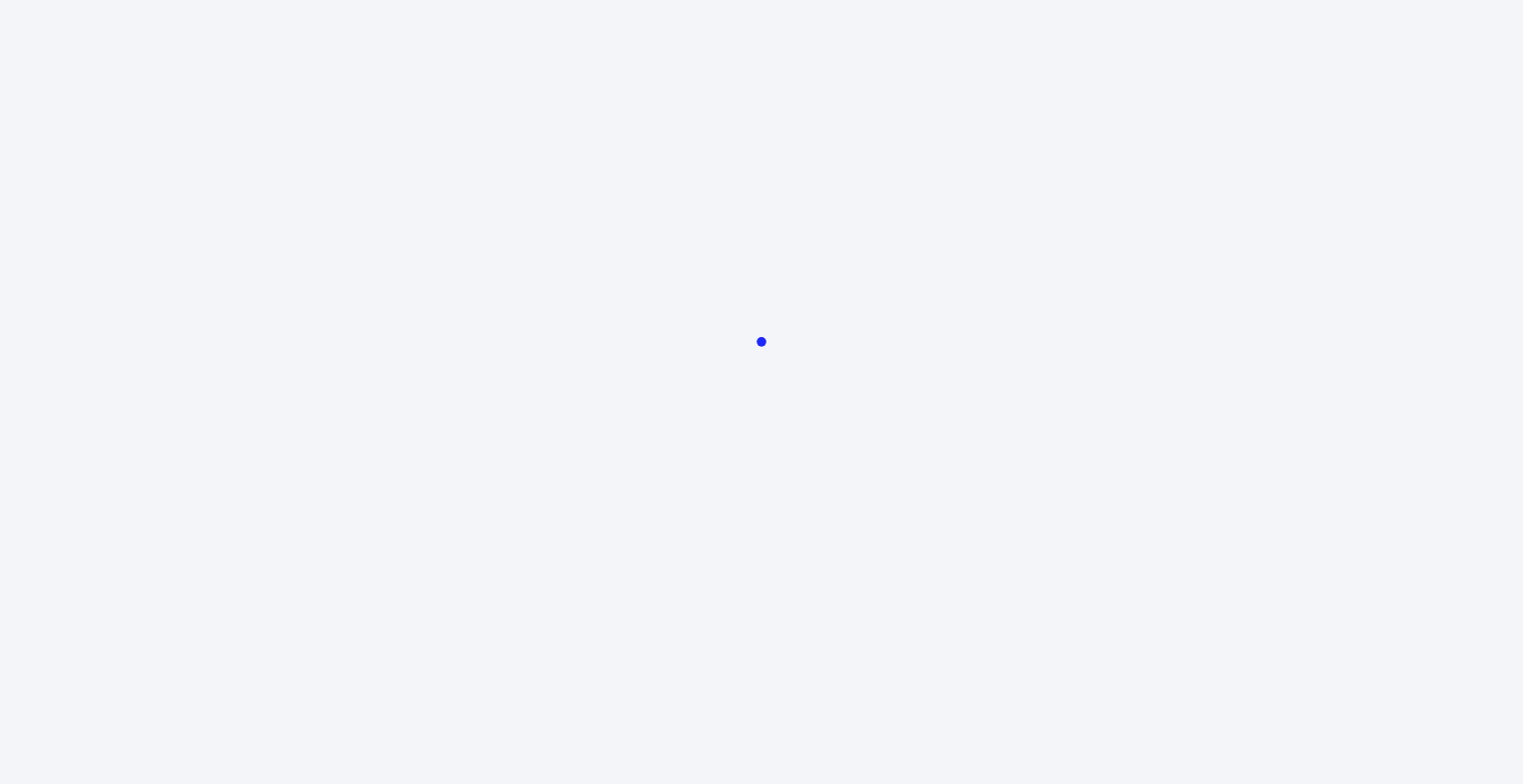 scroll, scrollTop: 0, scrollLeft: 0, axis: both 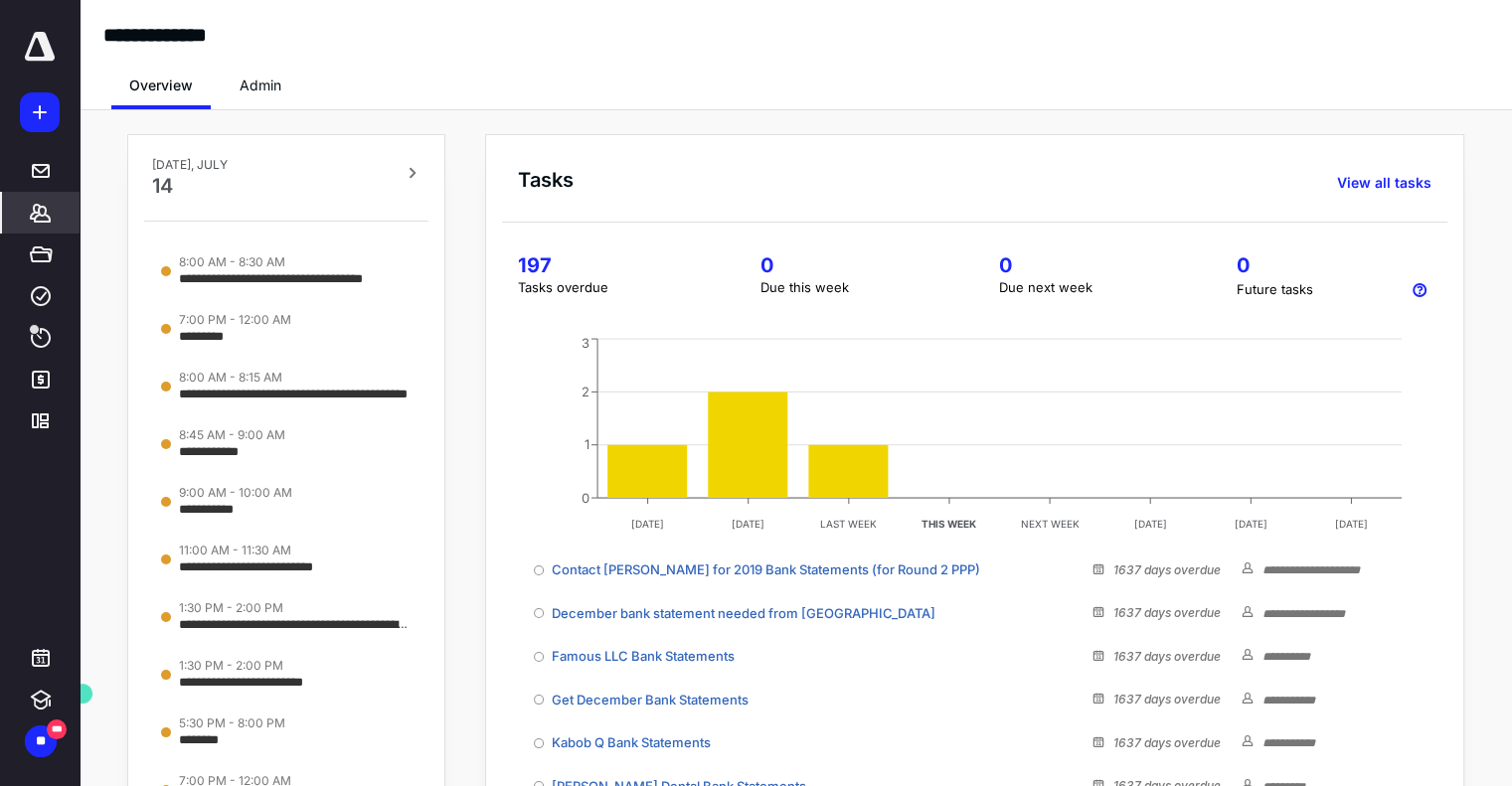 click 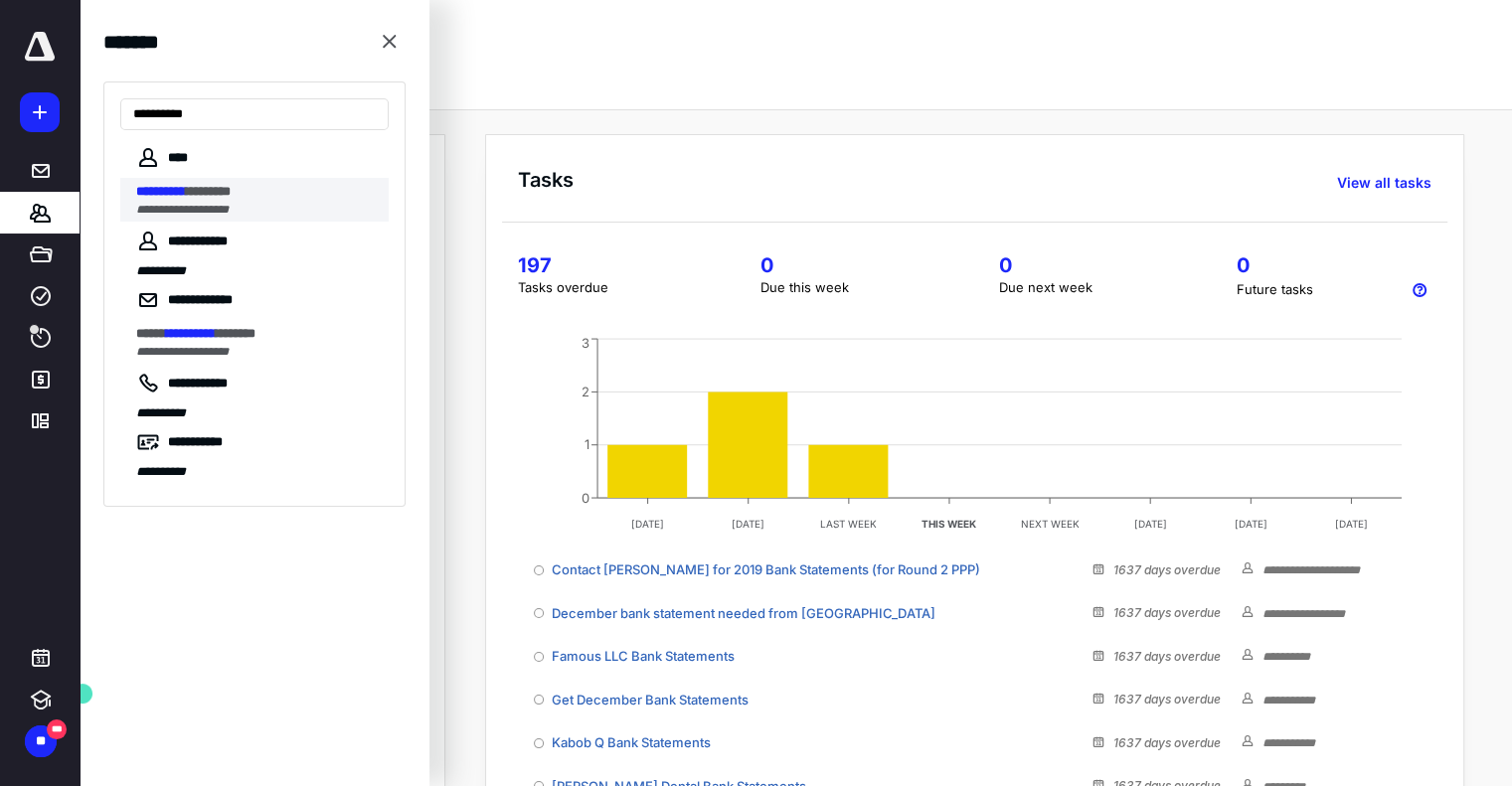 type on "**********" 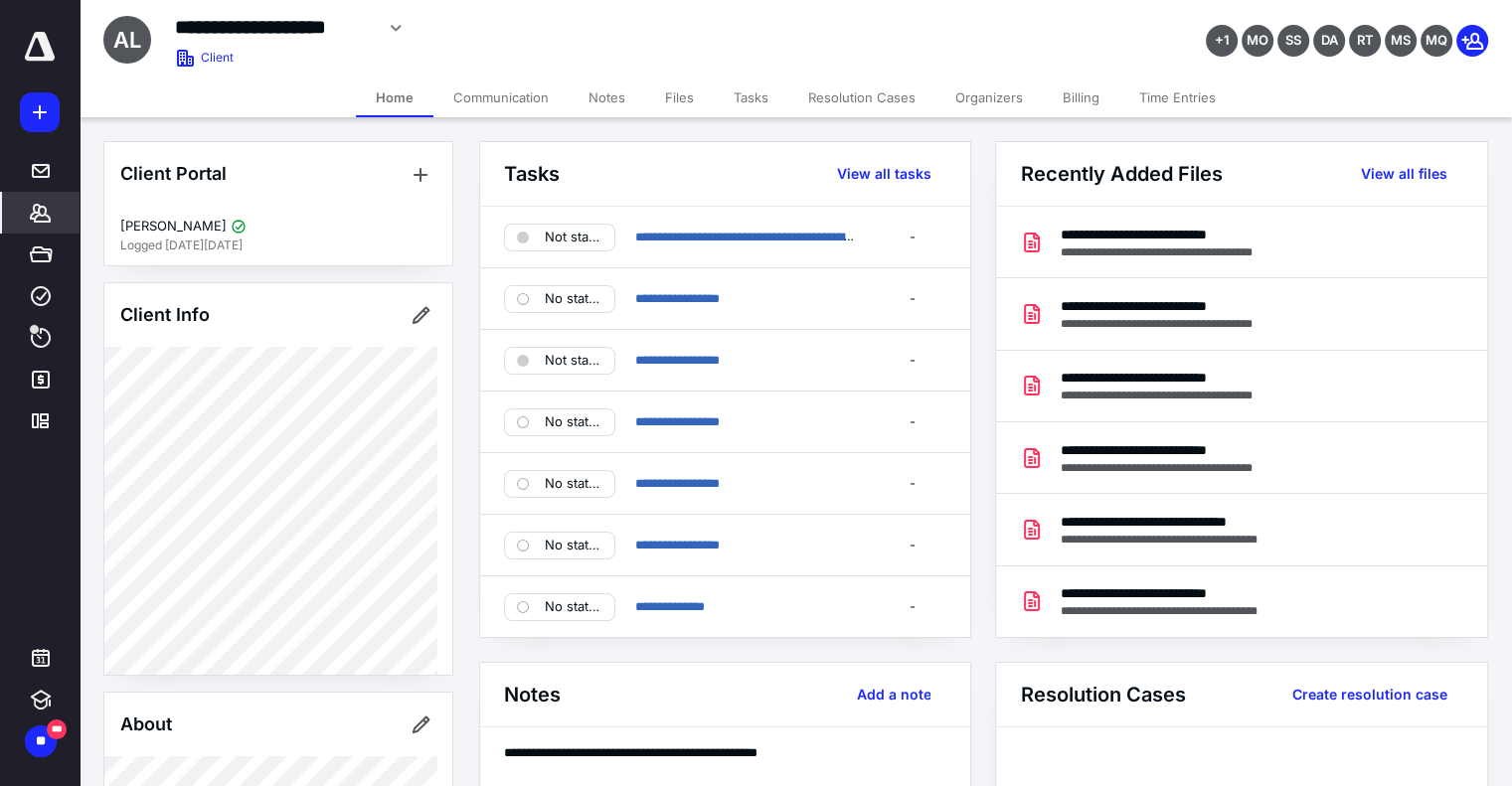 click on "Files" at bounding box center [679, 97] 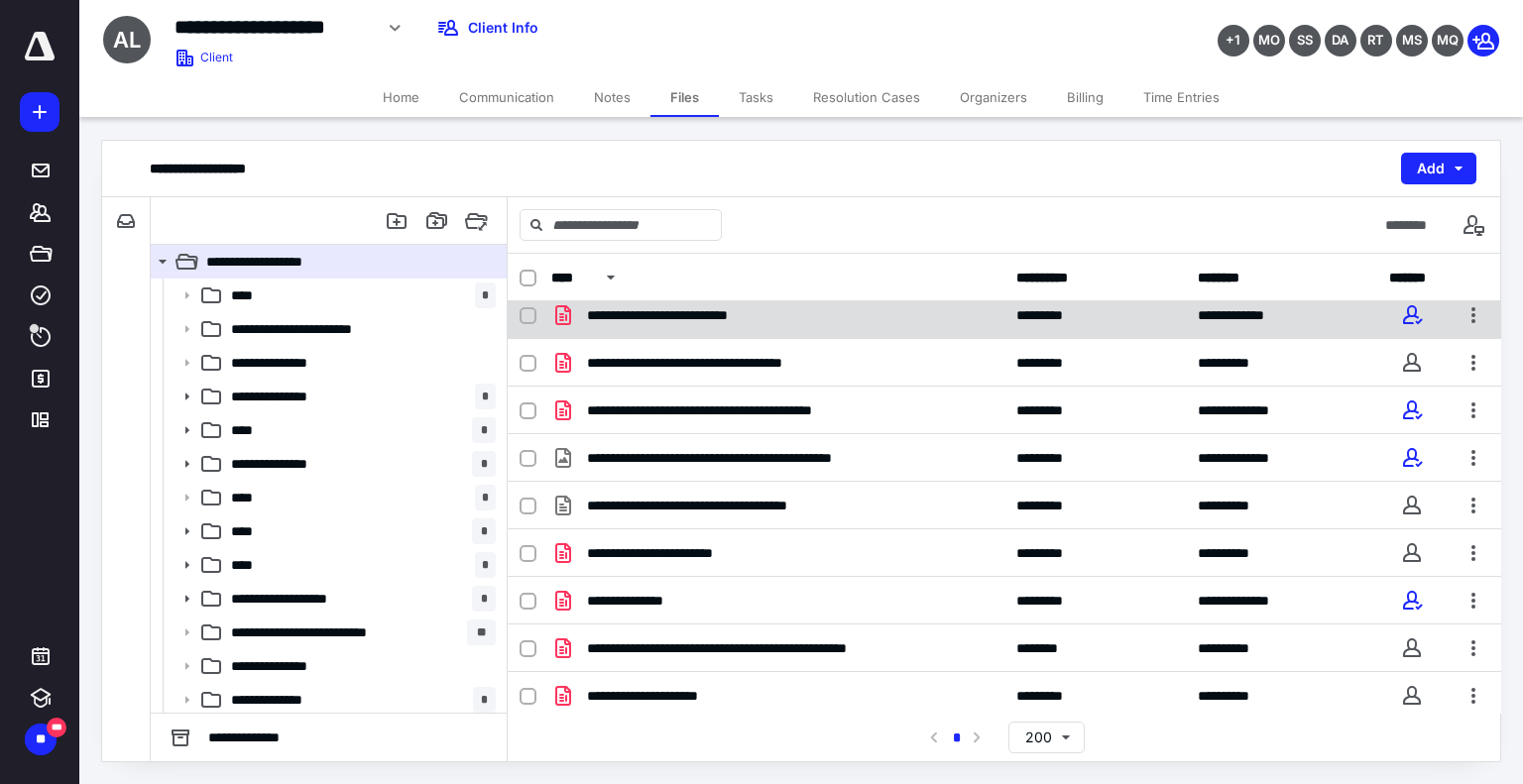 scroll, scrollTop: 861, scrollLeft: 0, axis: vertical 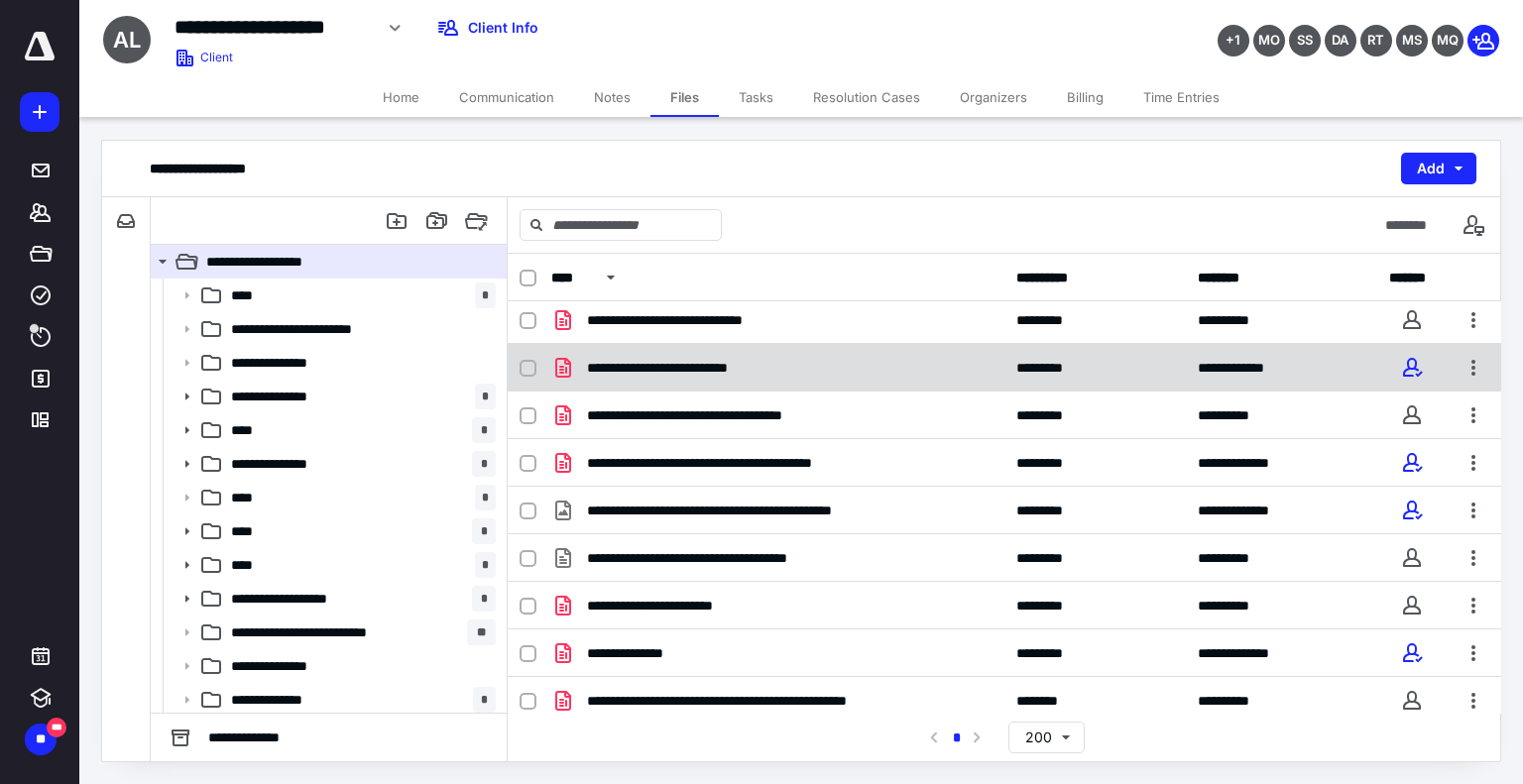 click on "**********" at bounding box center (695, 368) 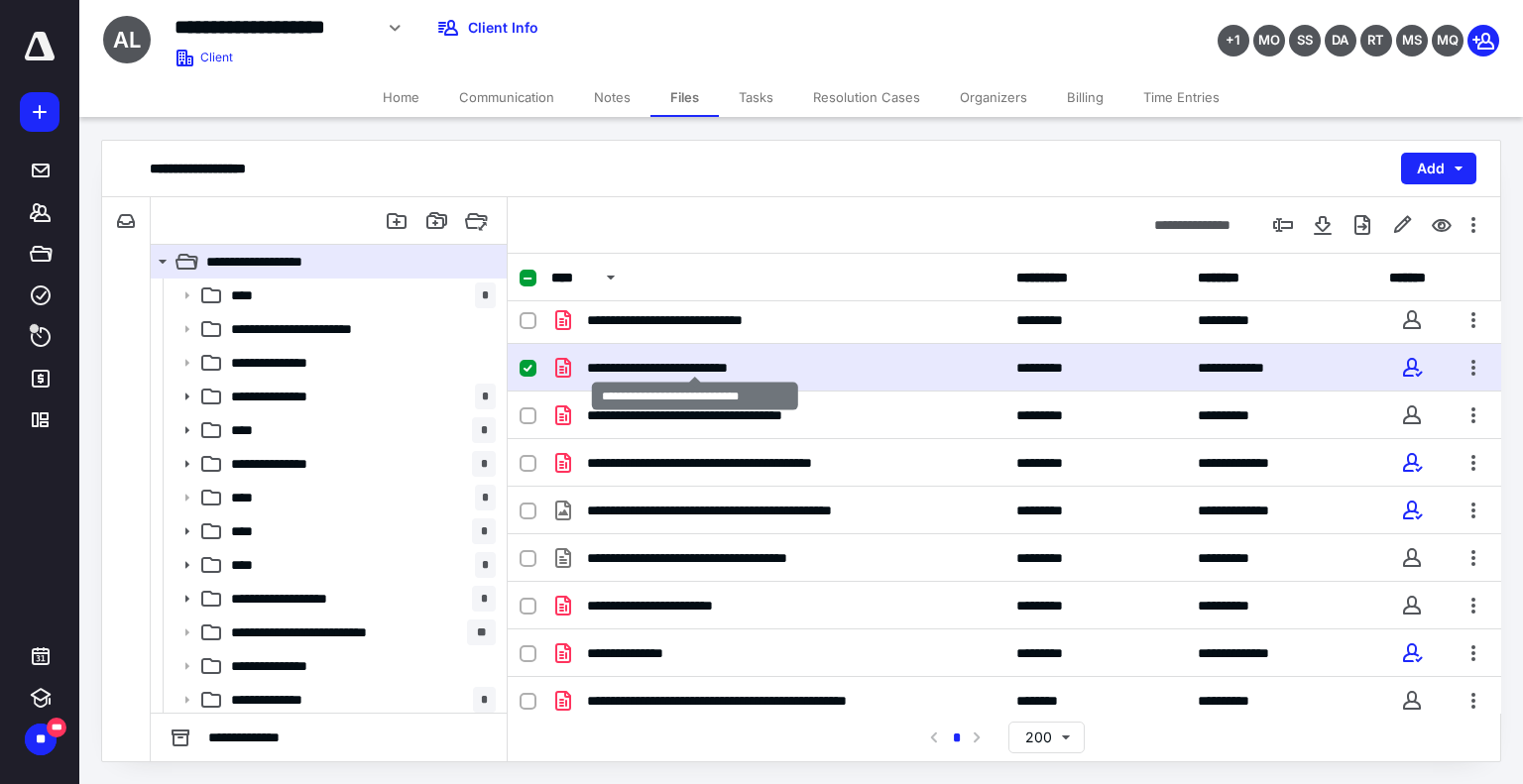 click on "**********" at bounding box center [695, 368] 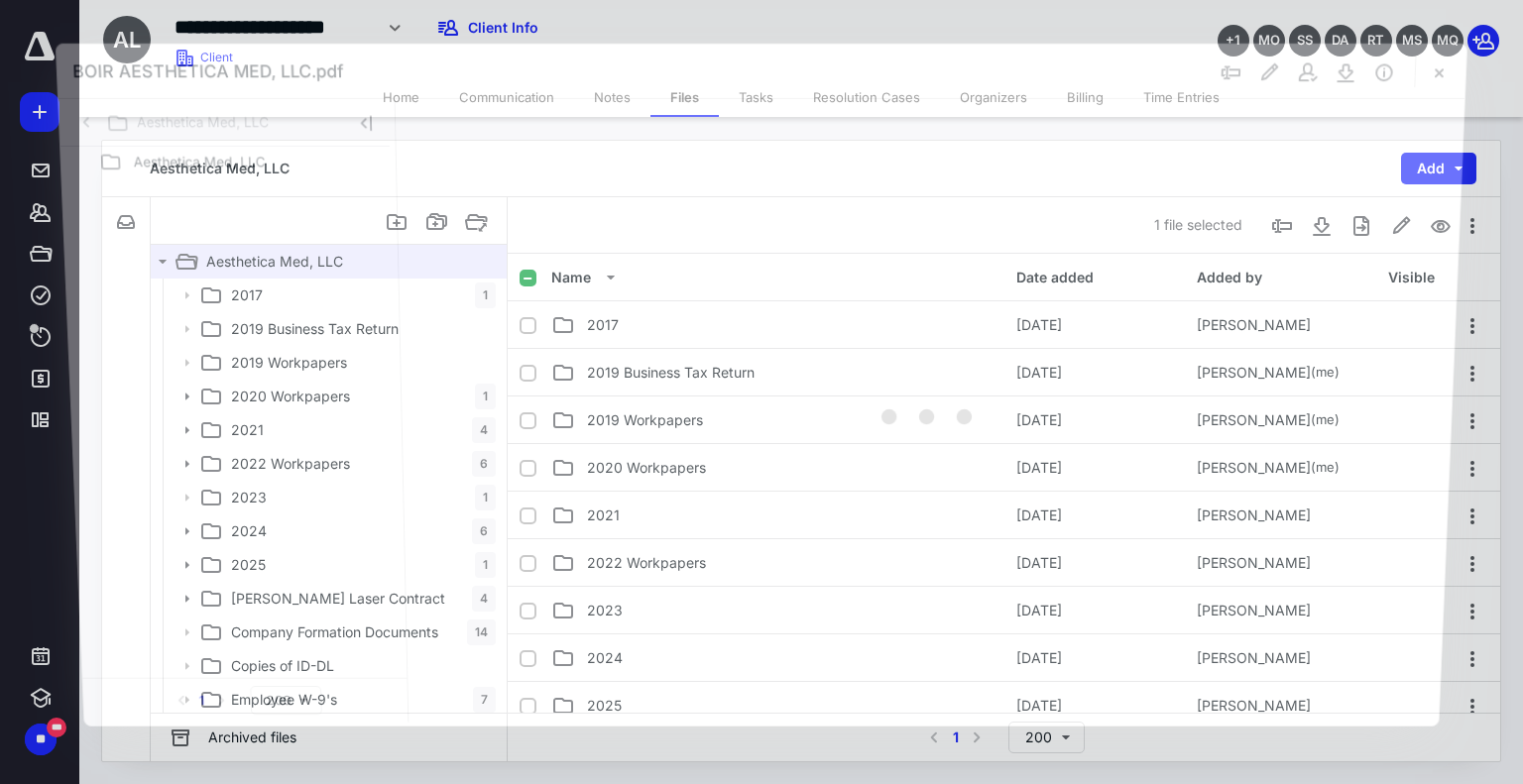 scroll, scrollTop: 861, scrollLeft: 0, axis: vertical 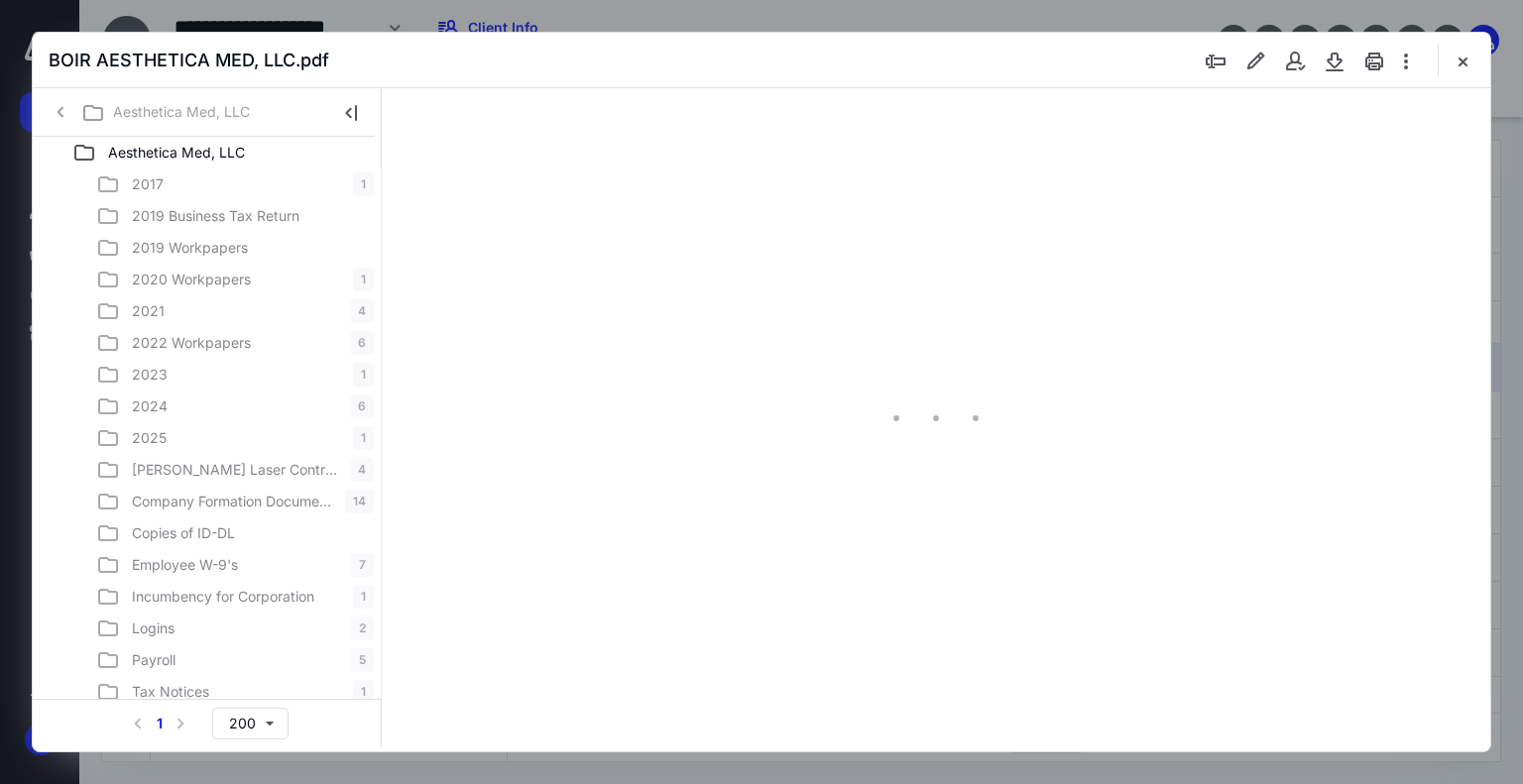 click on "BOIR AESTHETICA MED, LLC.pdf" at bounding box center [762, 60] 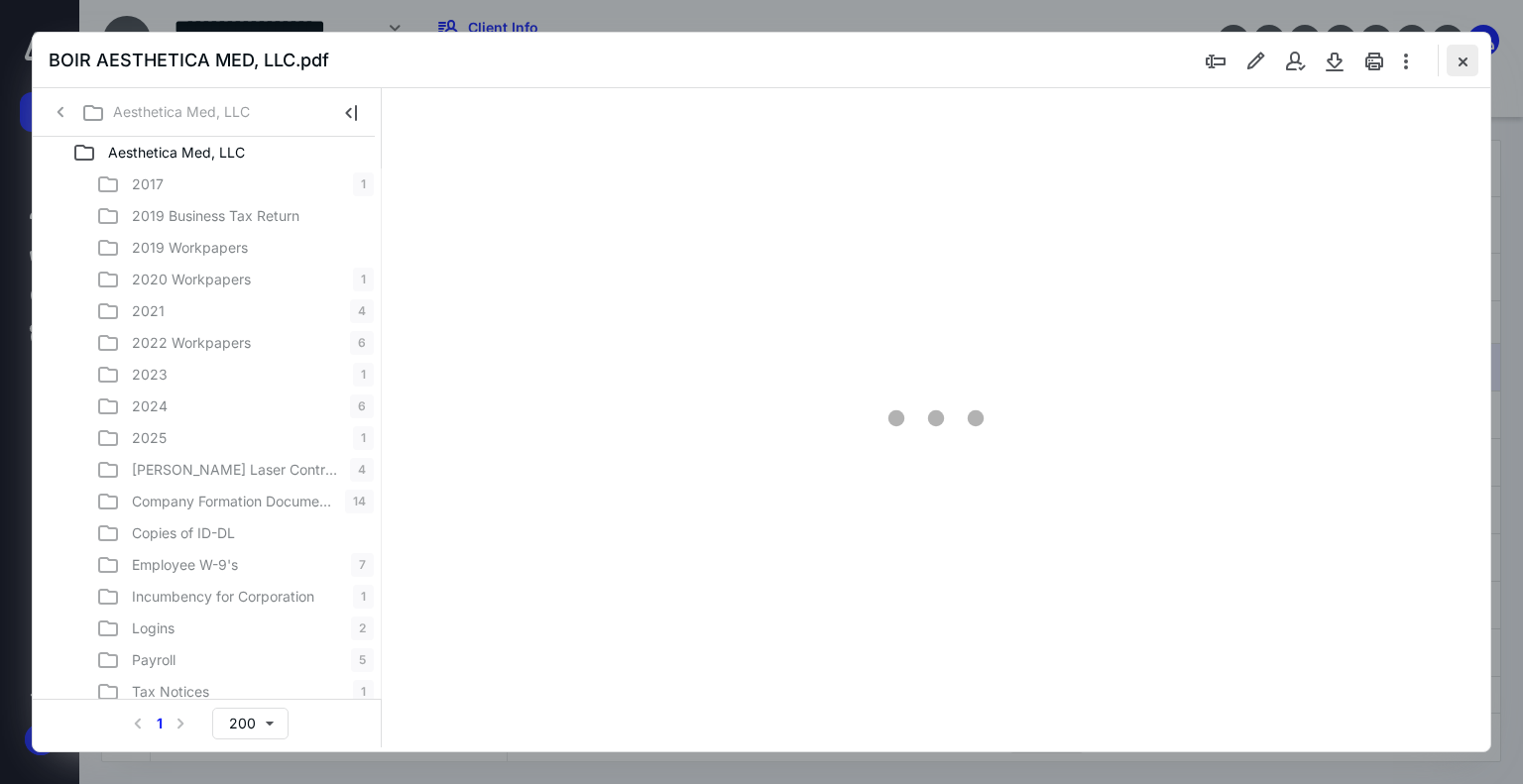 click at bounding box center (1463, 60) 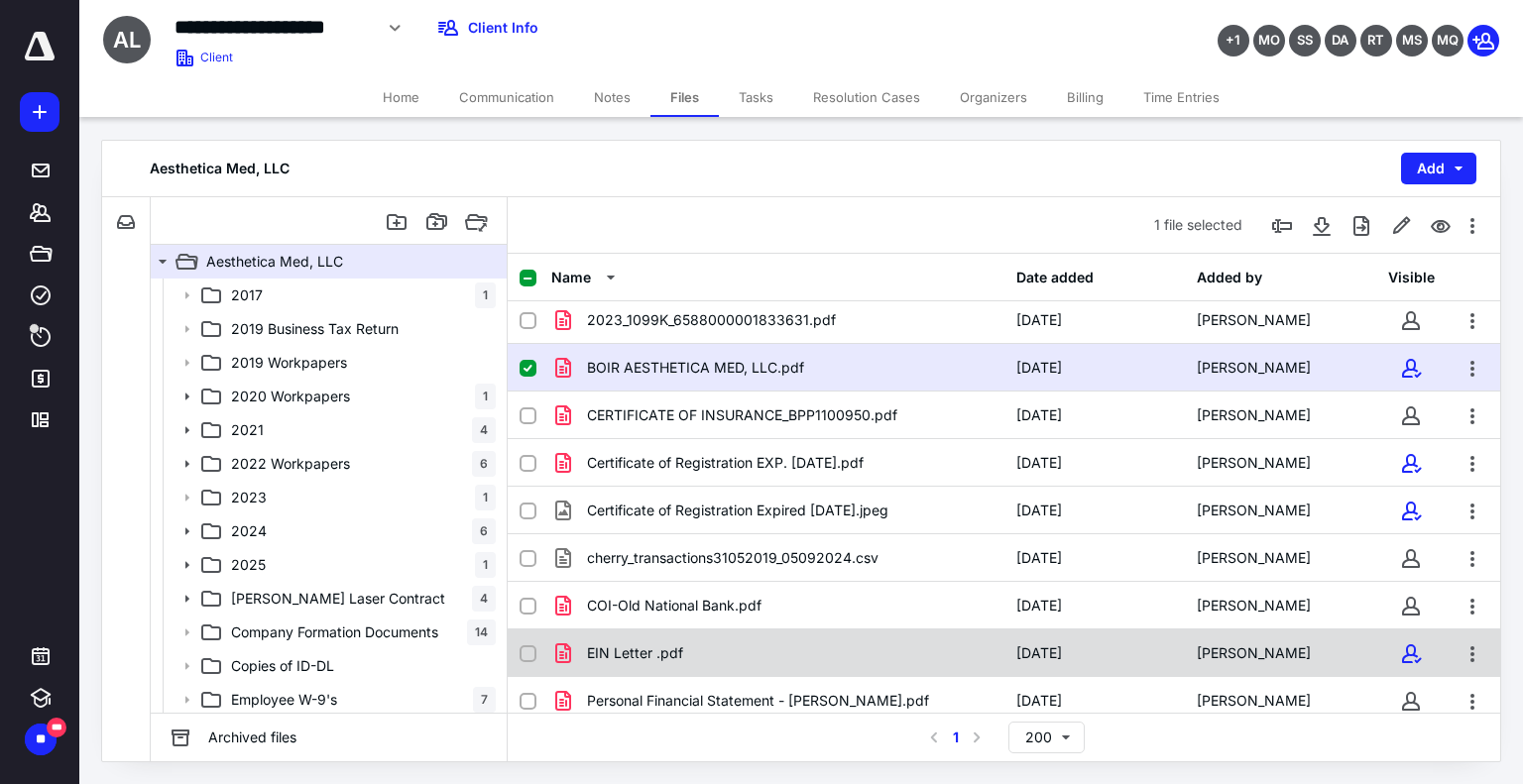 scroll, scrollTop: 914, scrollLeft: 0, axis: vertical 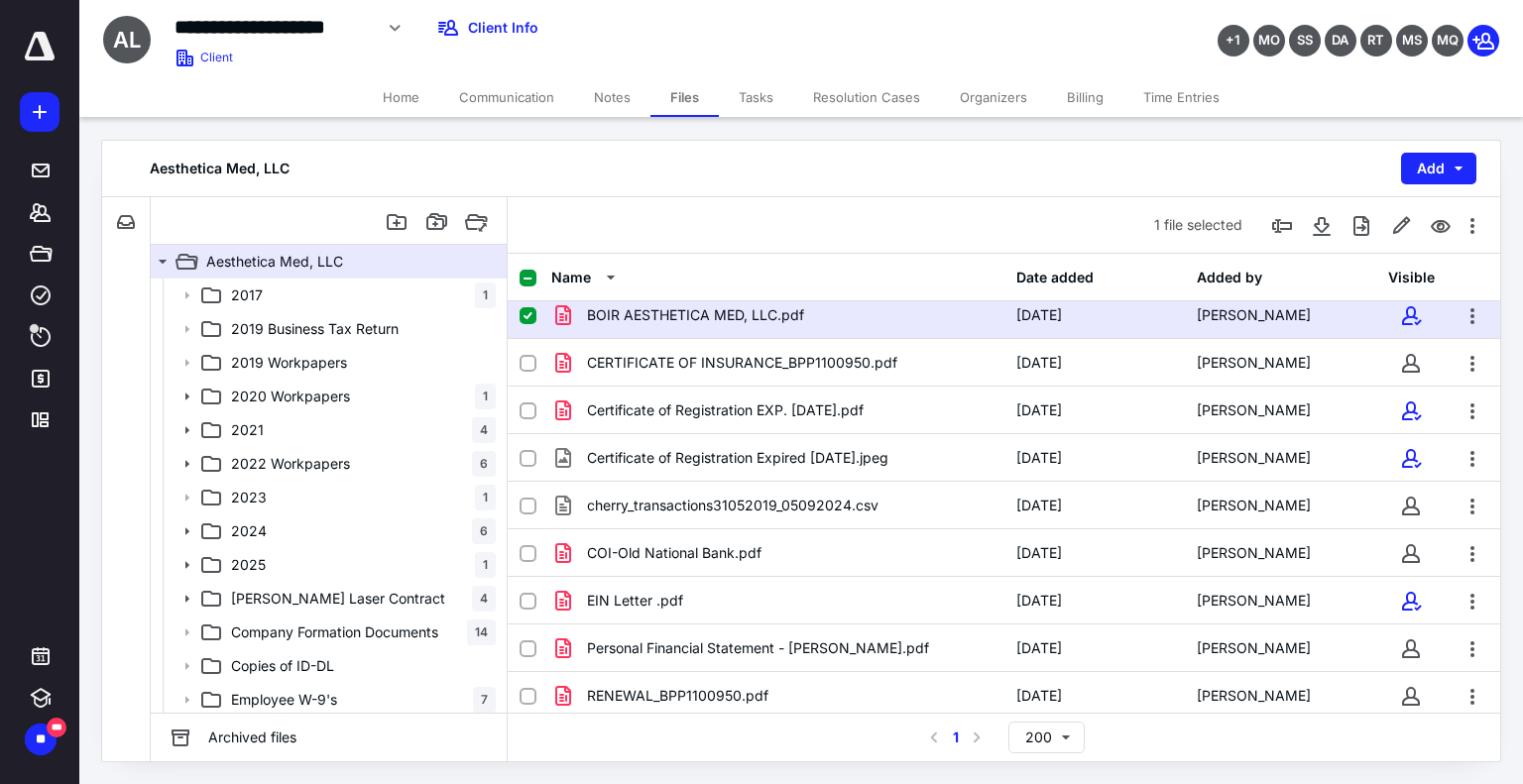 click on "EIN Letter .pdf" at bounding box center (635, 601) 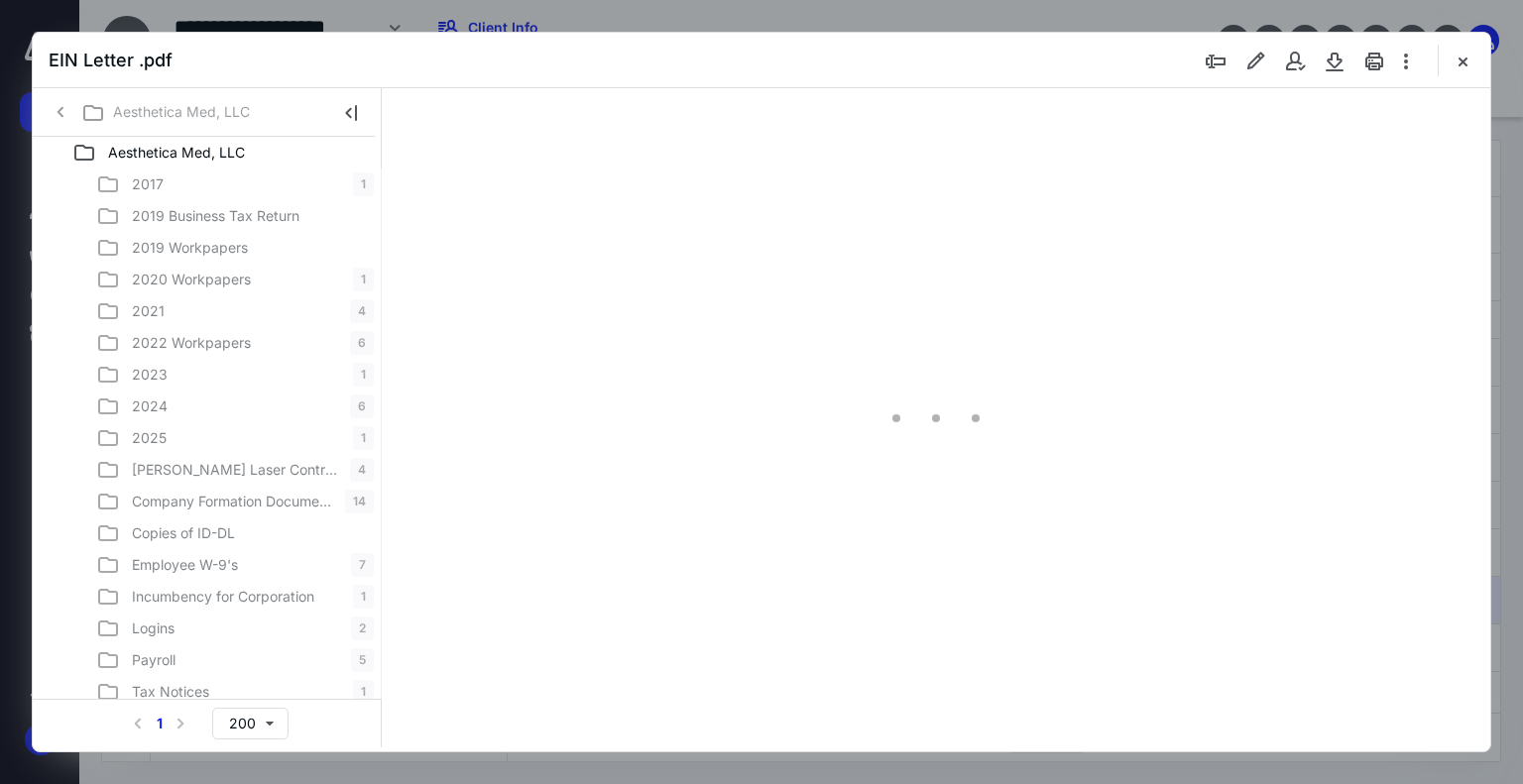 scroll, scrollTop: 0, scrollLeft: 0, axis: both 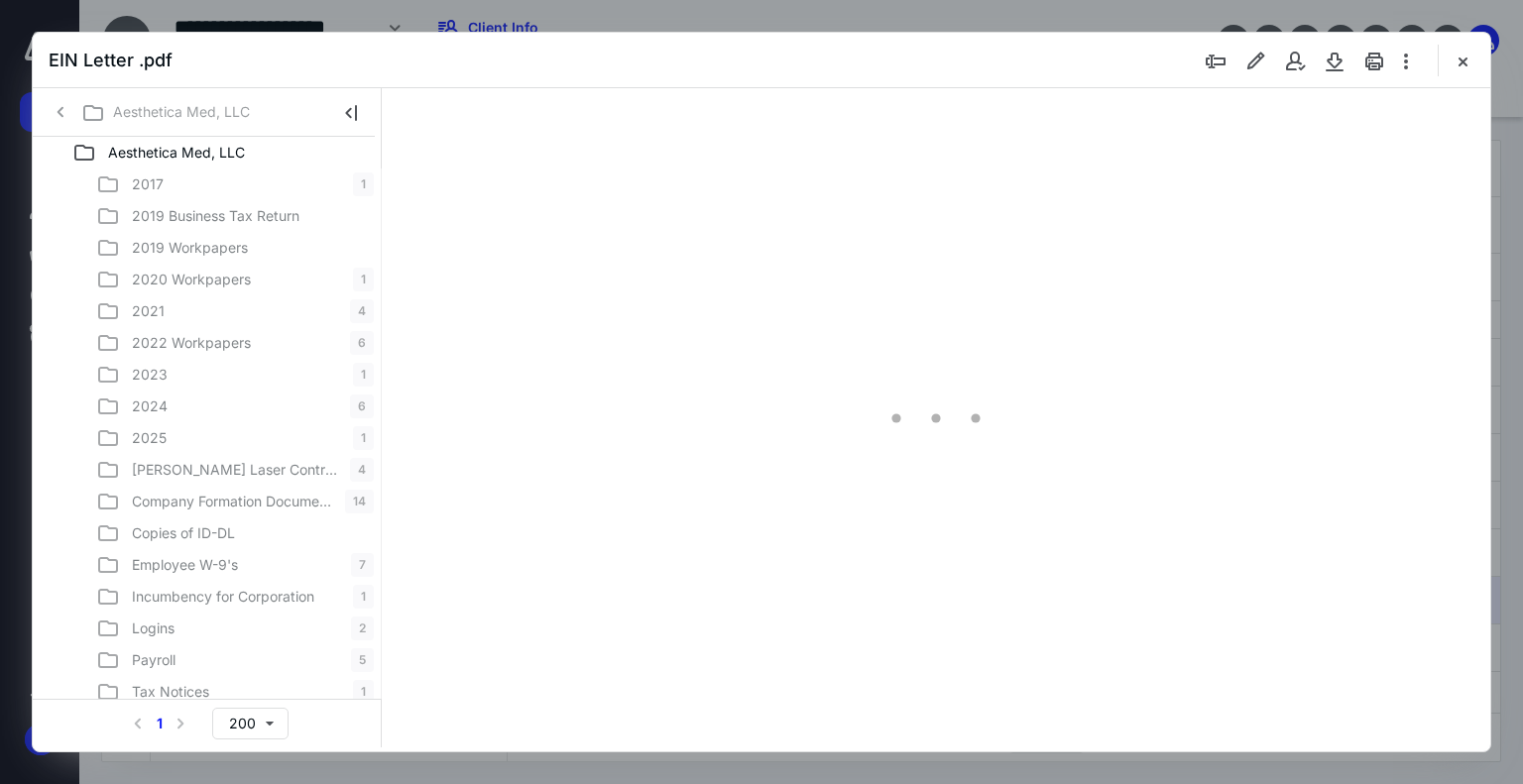 type on "179" 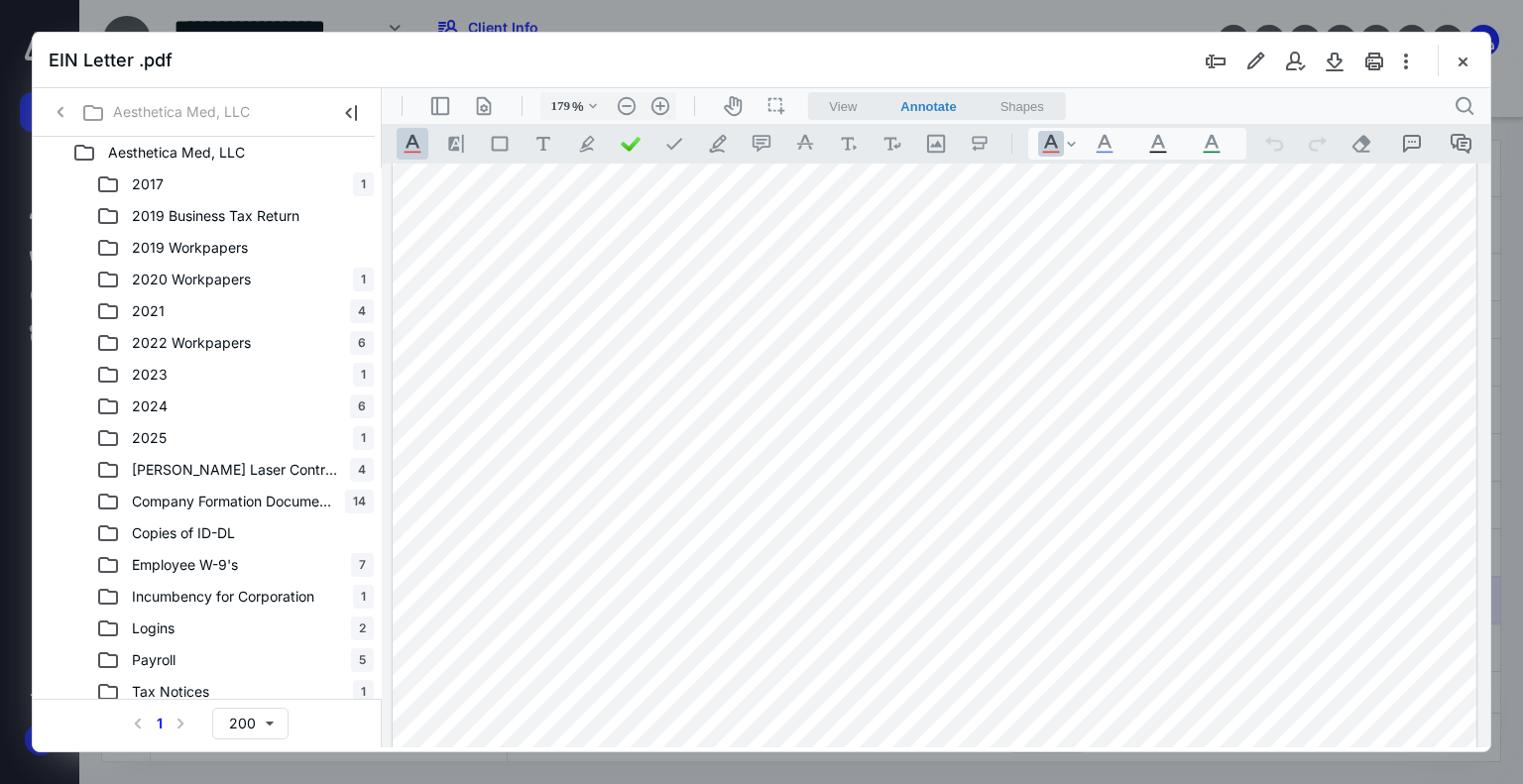 scroll, scrollTop: 0, scrollLeft: 0, axis: both 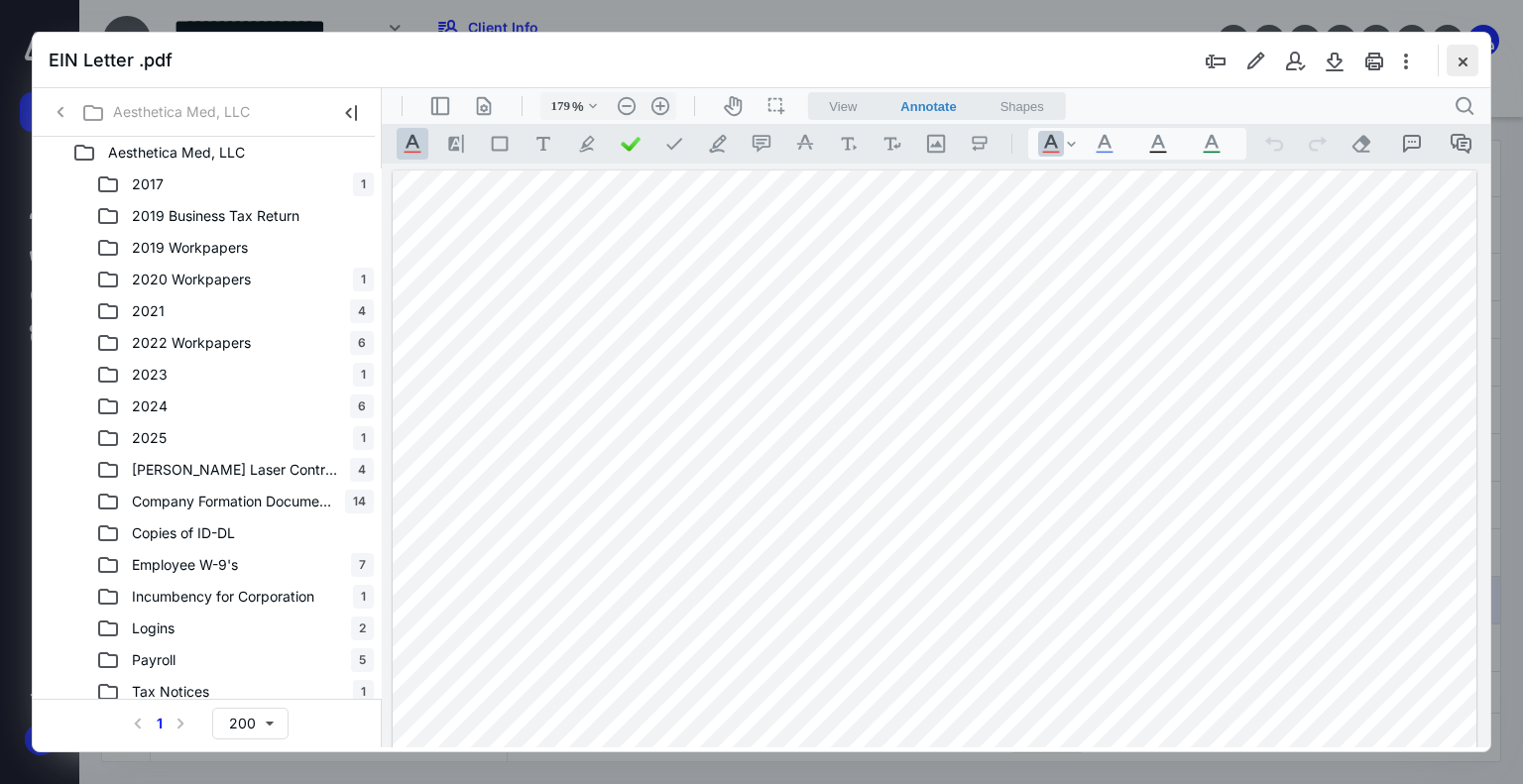 click at bounding box center (1463, 60) 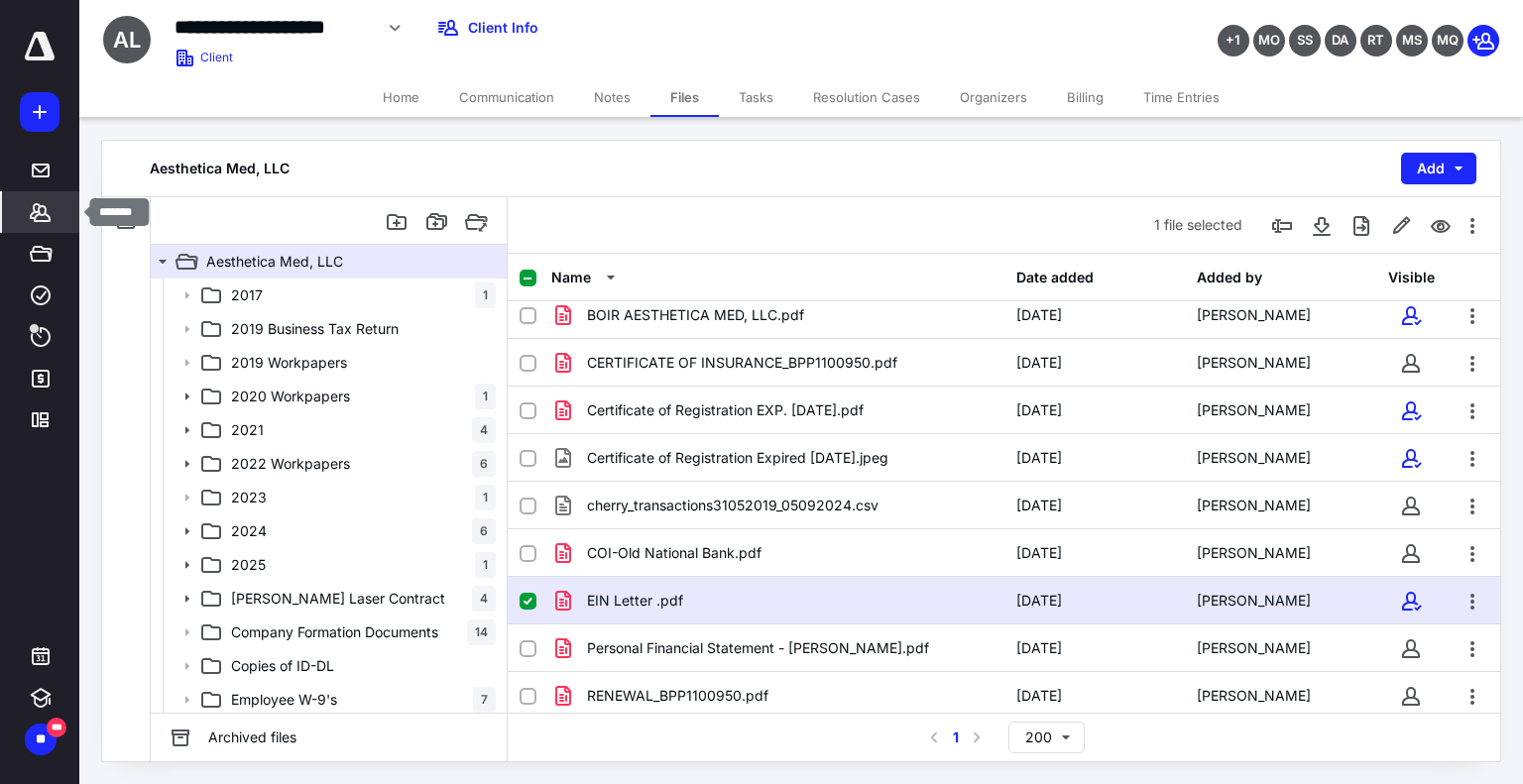 click 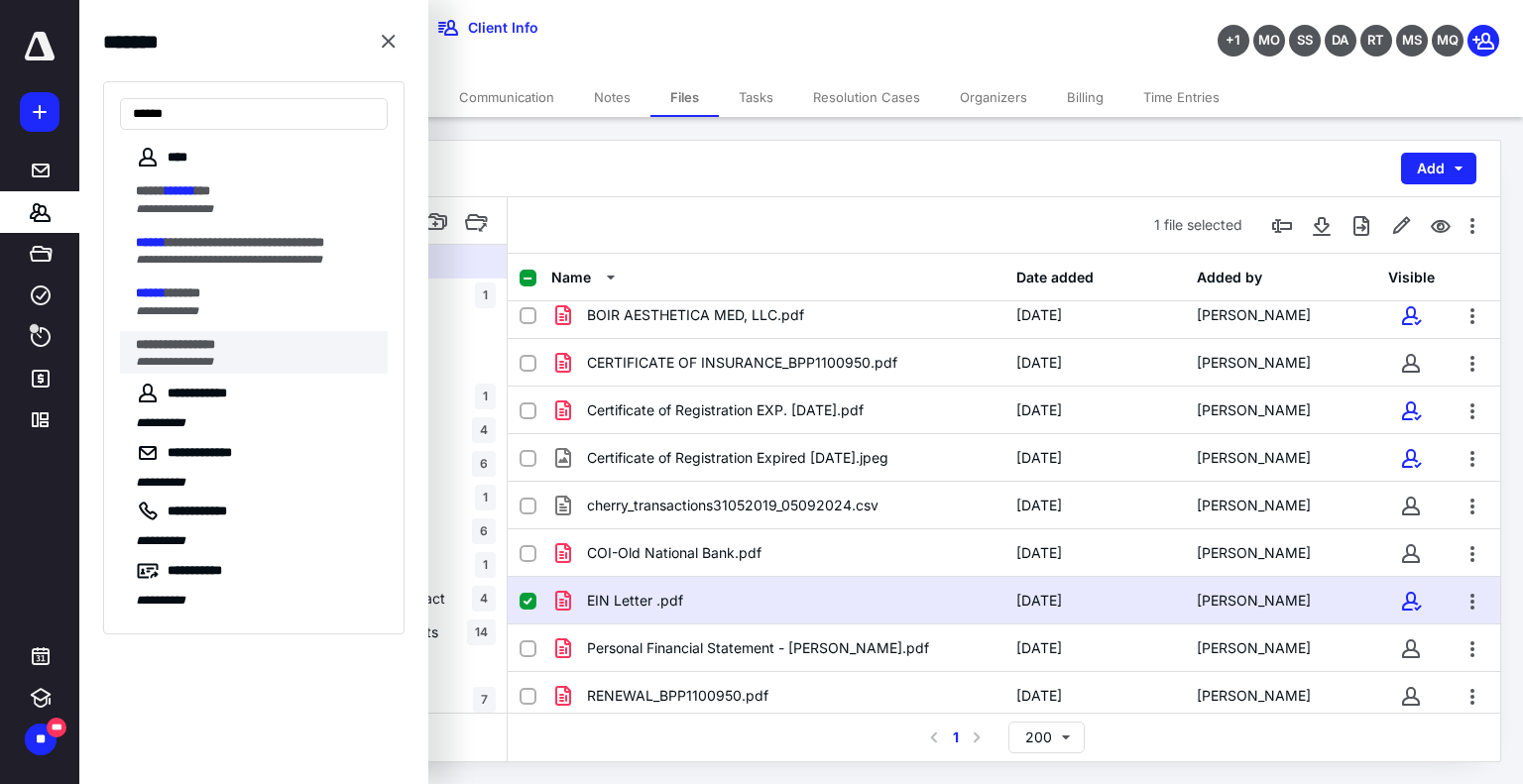 type on "******" 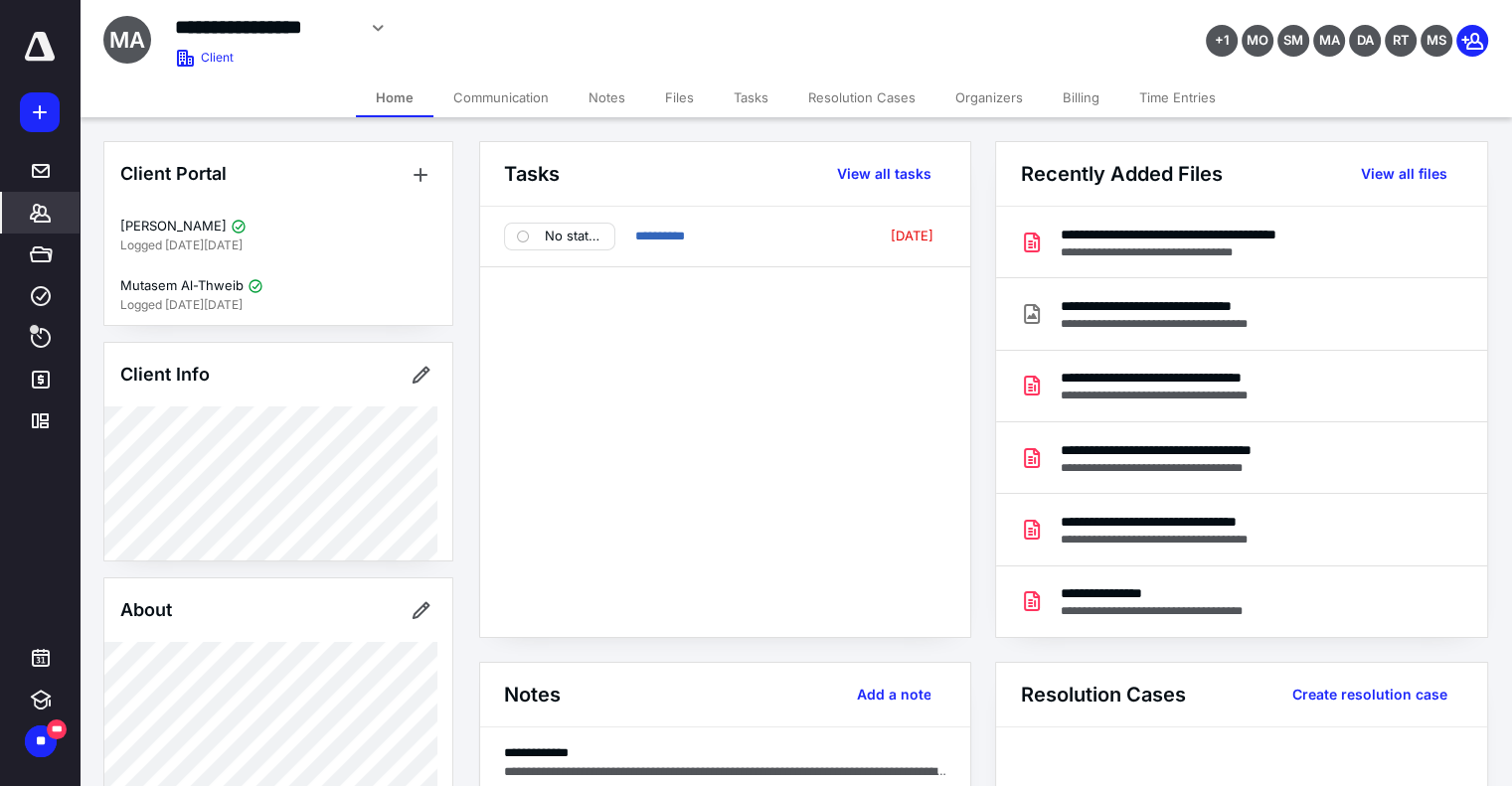 click on "Files" at bounding box center [679, 97] 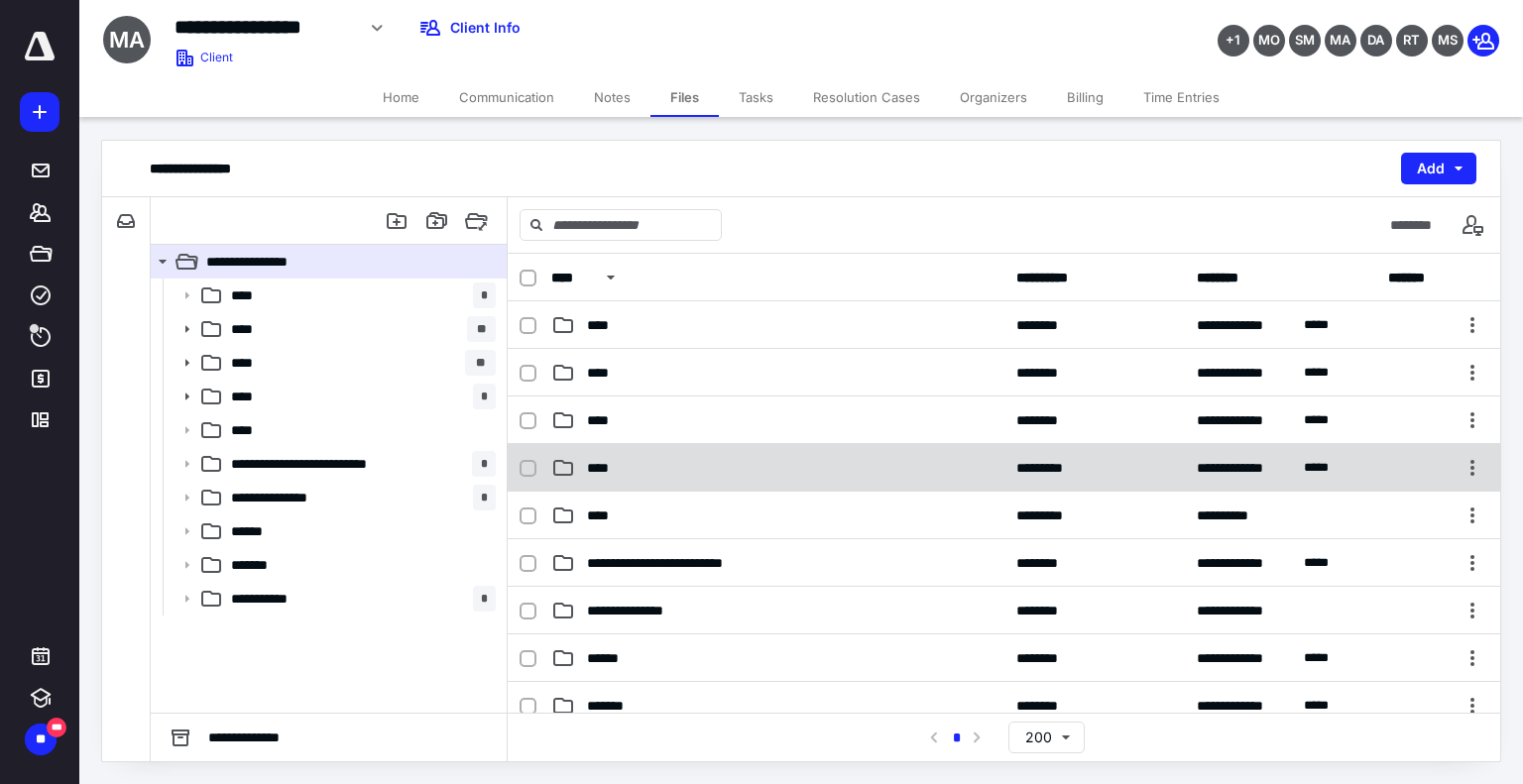 click on "****" at bounding box center [604, 468] 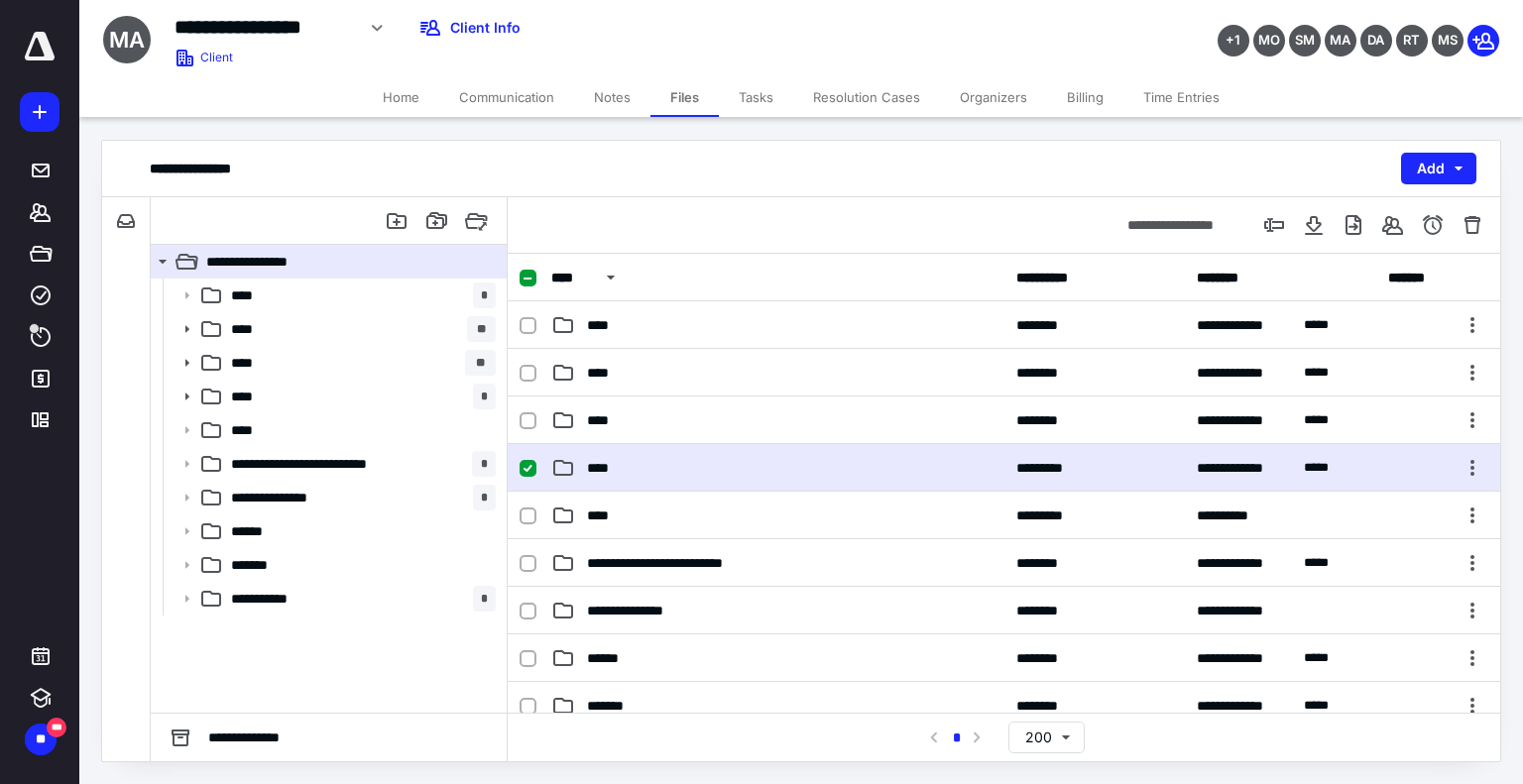 click on "****" at bounding box center [604, 468] 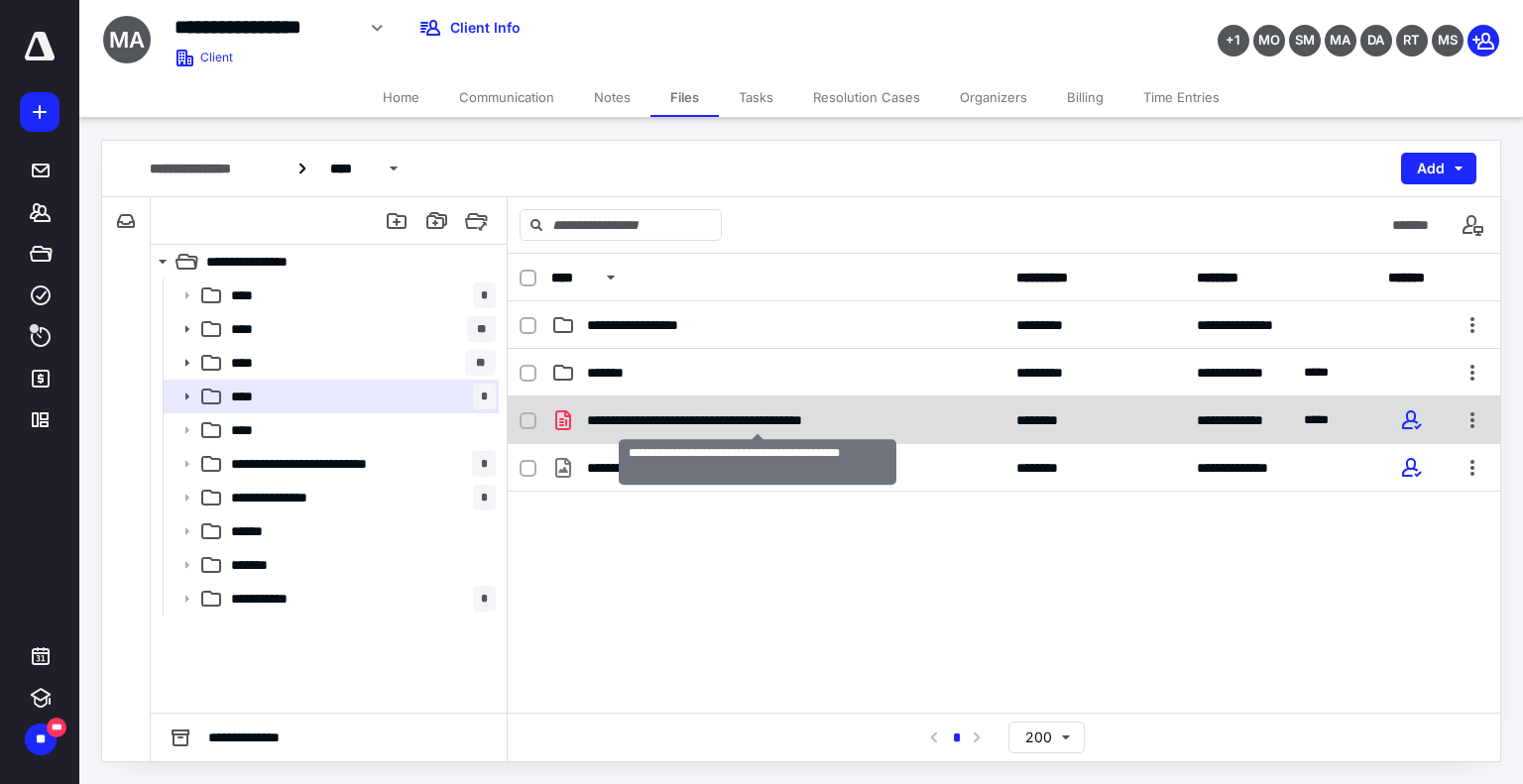 click on "**********" at bounding box center (758, 420) 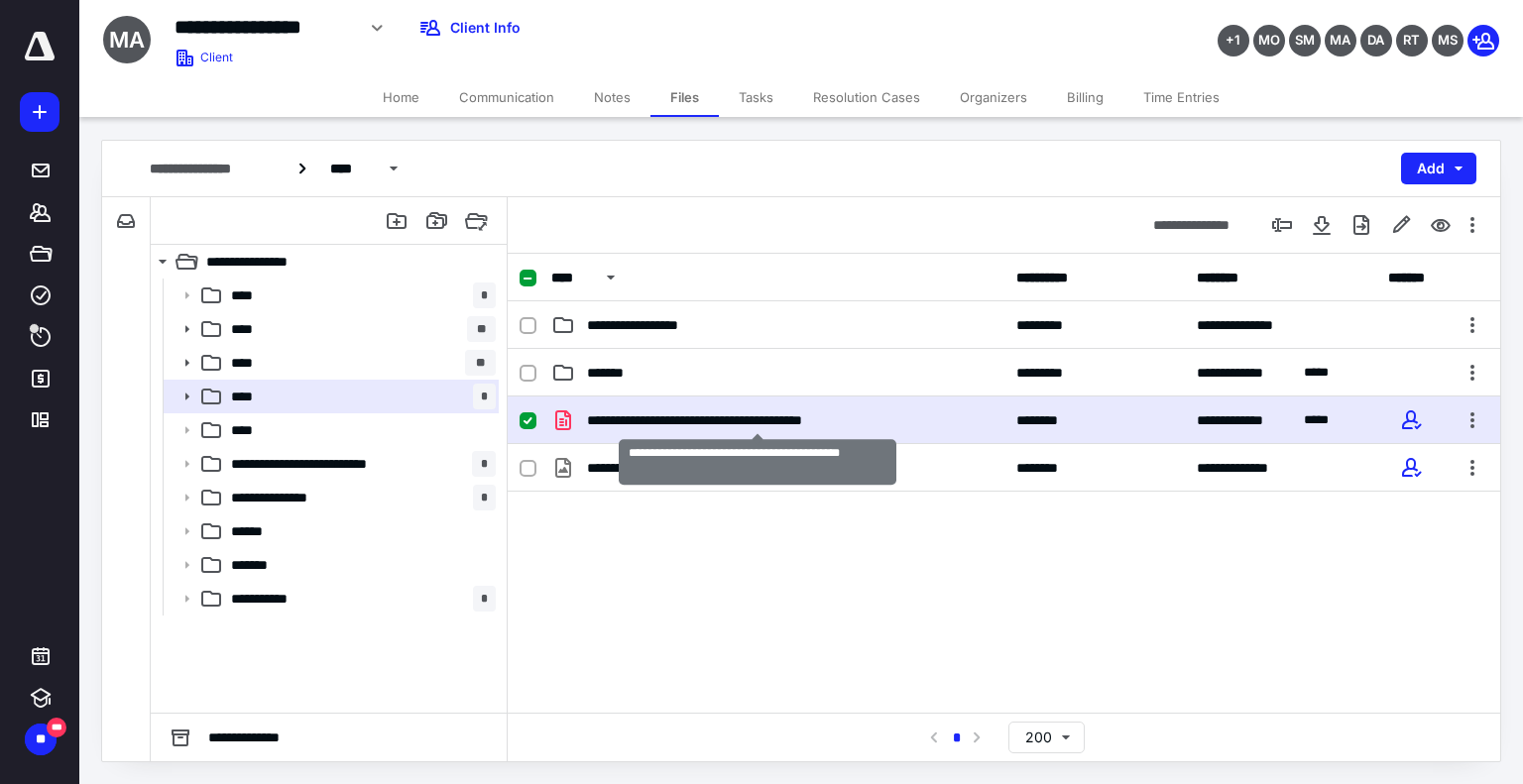 click on "**********" at bounding box center [758, 420] 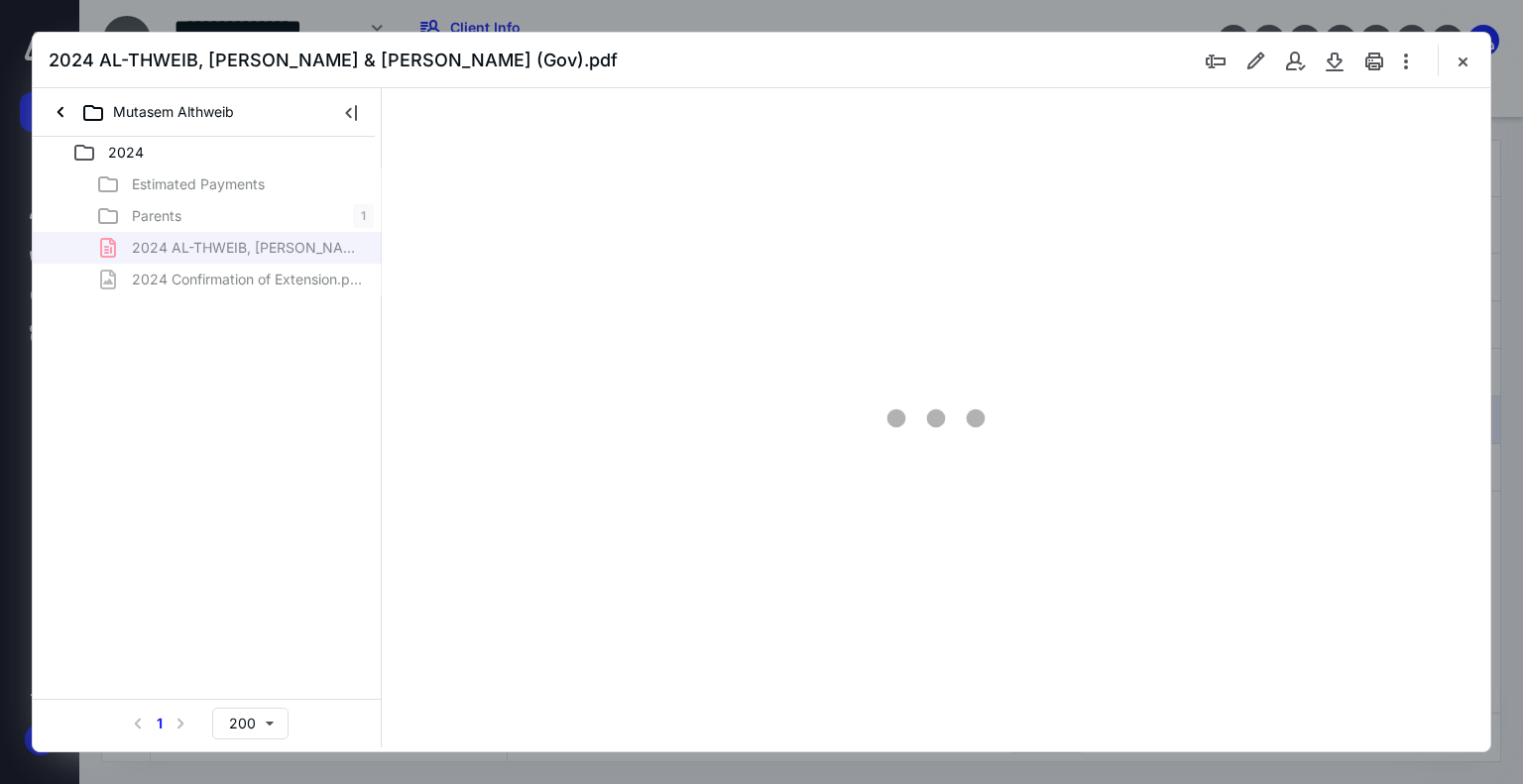 scroll, scrollTop: 0, scrollLeft: 0, axis: both 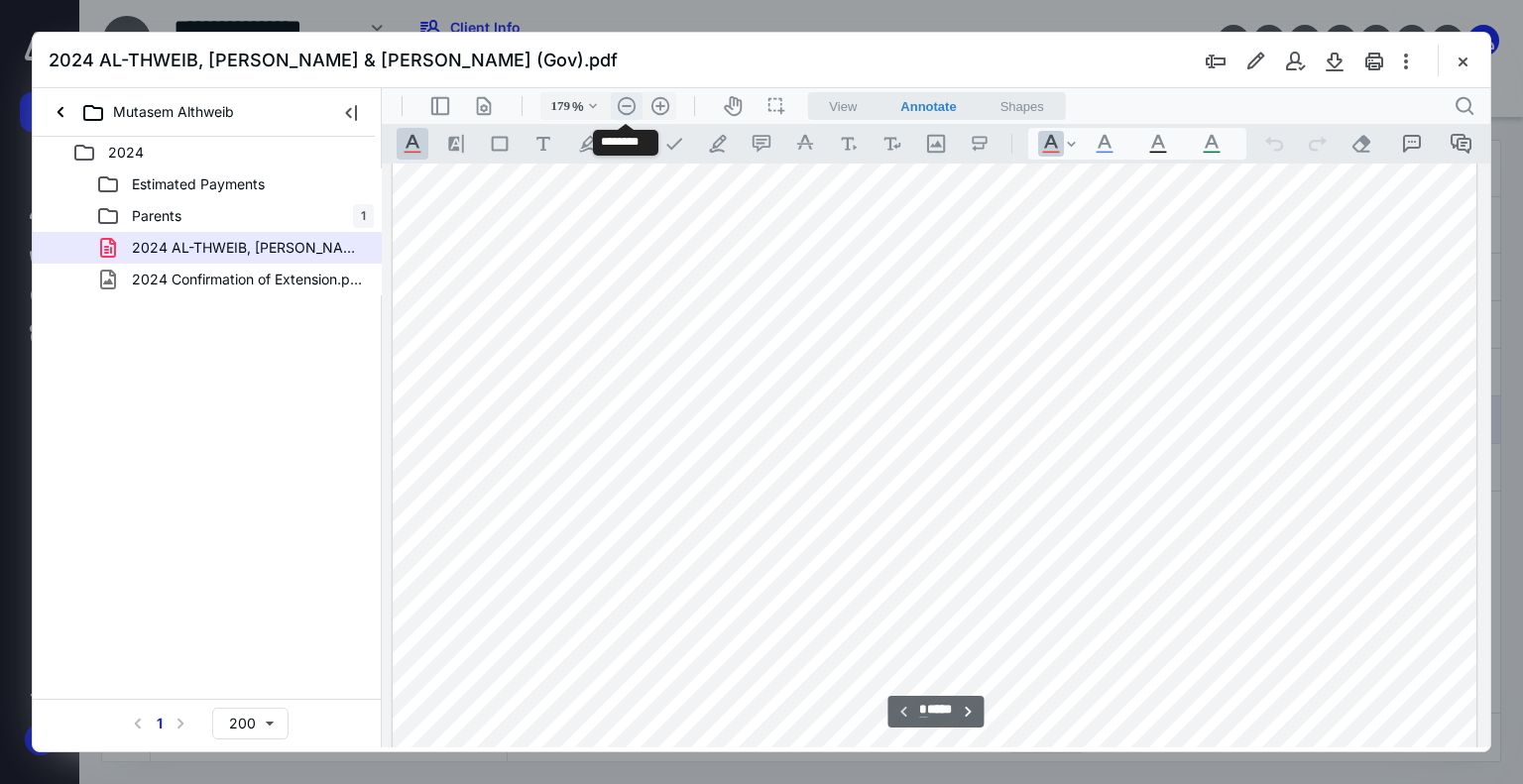 click on ".cls-1{fill:#abb0c4;} icon - header - zoom - out - line" at bounding box center [627, 106] 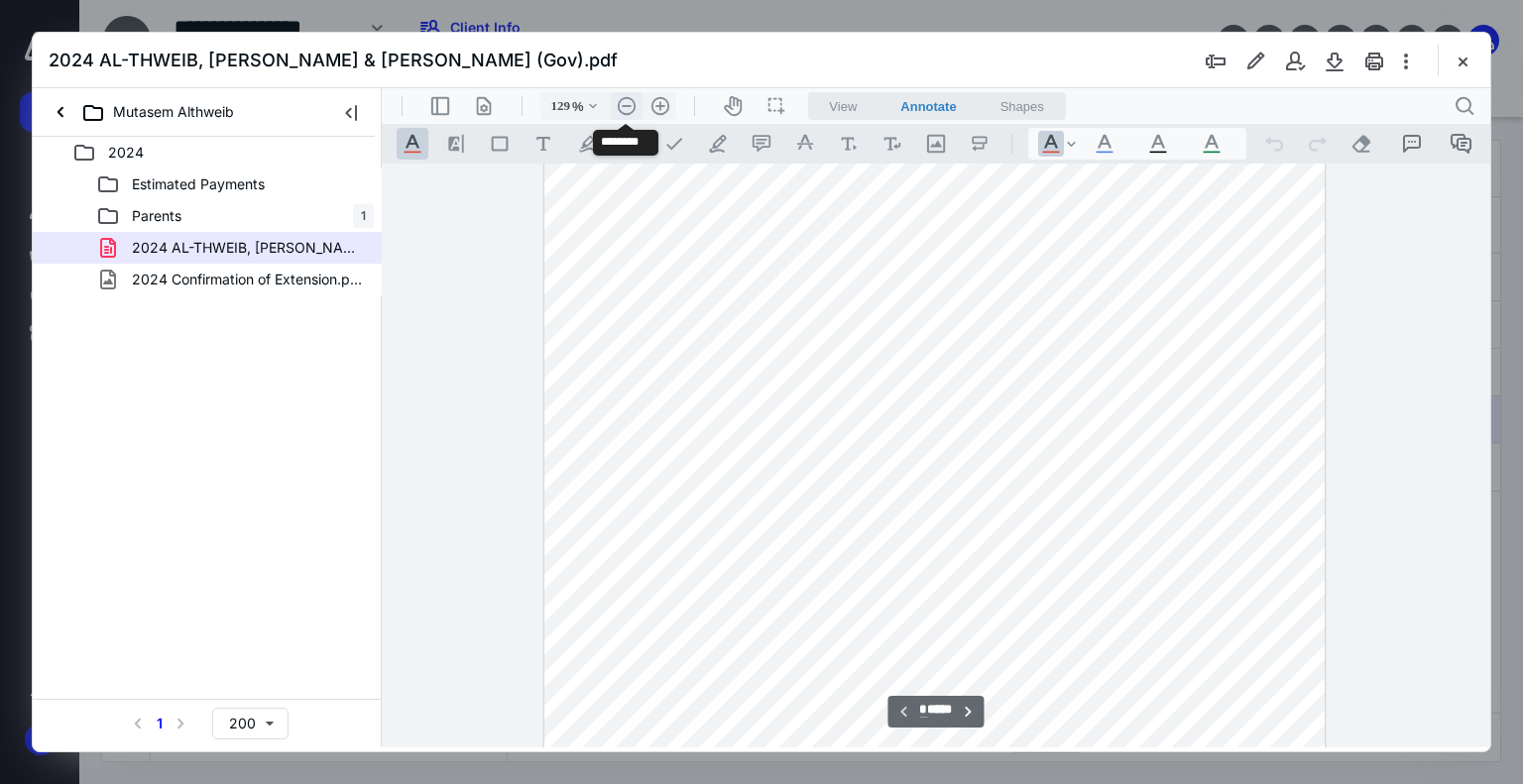 click on ".cls-1{fill:#abb0c4;} icon - header - zoom - out - line" at bounding box center (627, 106) 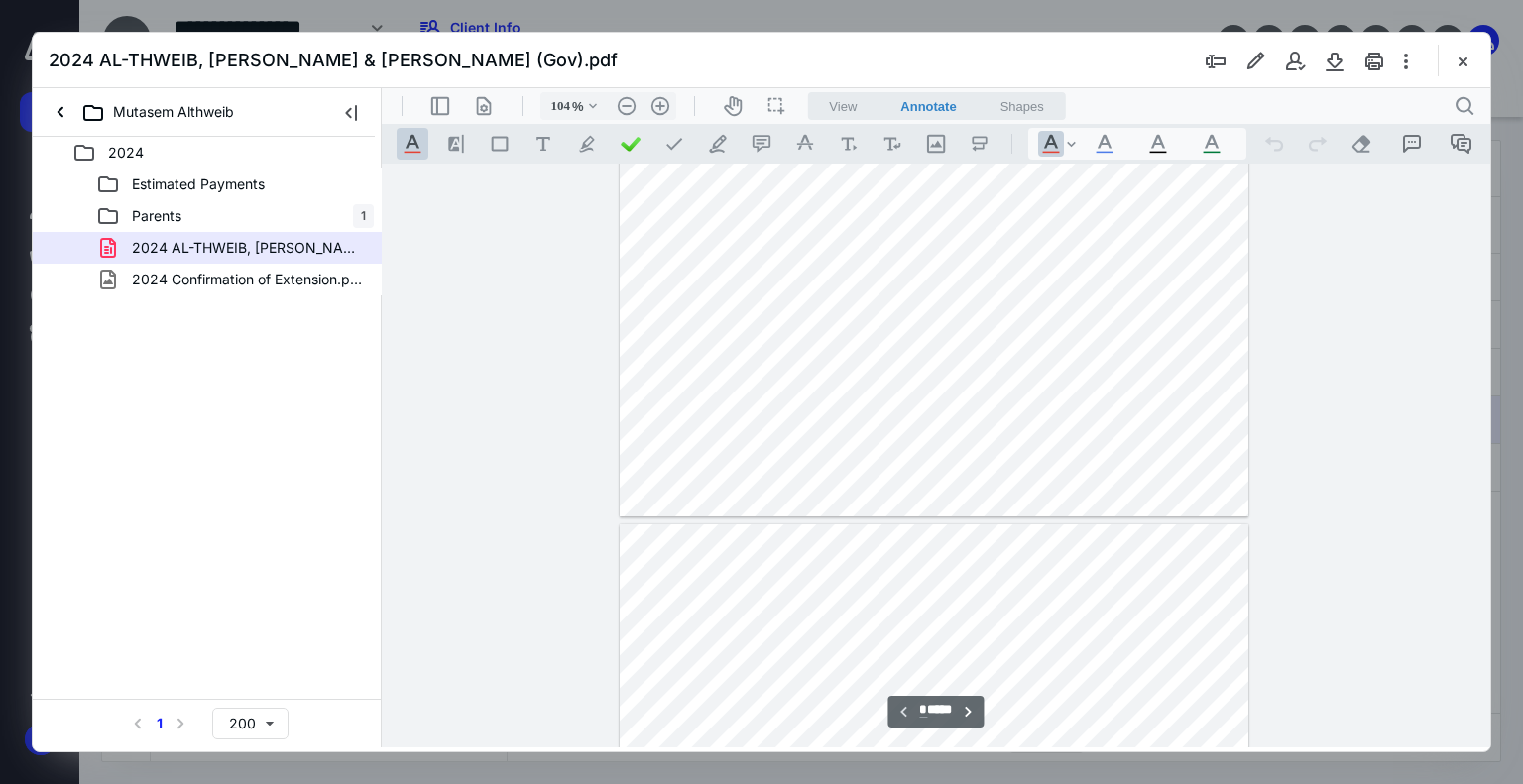 type on "*" 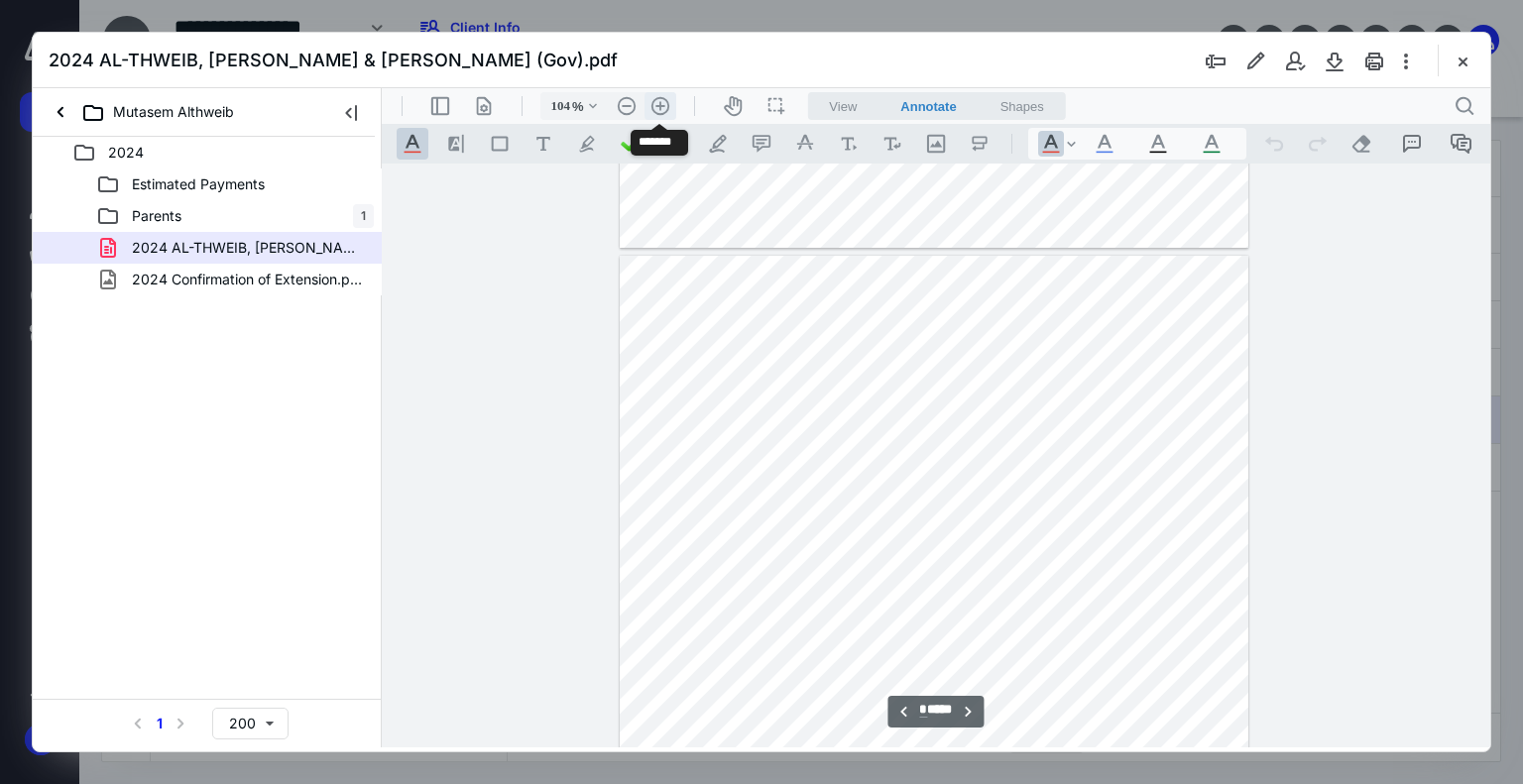 click on ".cls-1{fill:#abb0c4;} icon - header - zoom - in - line" at bounding box center (660, 106) 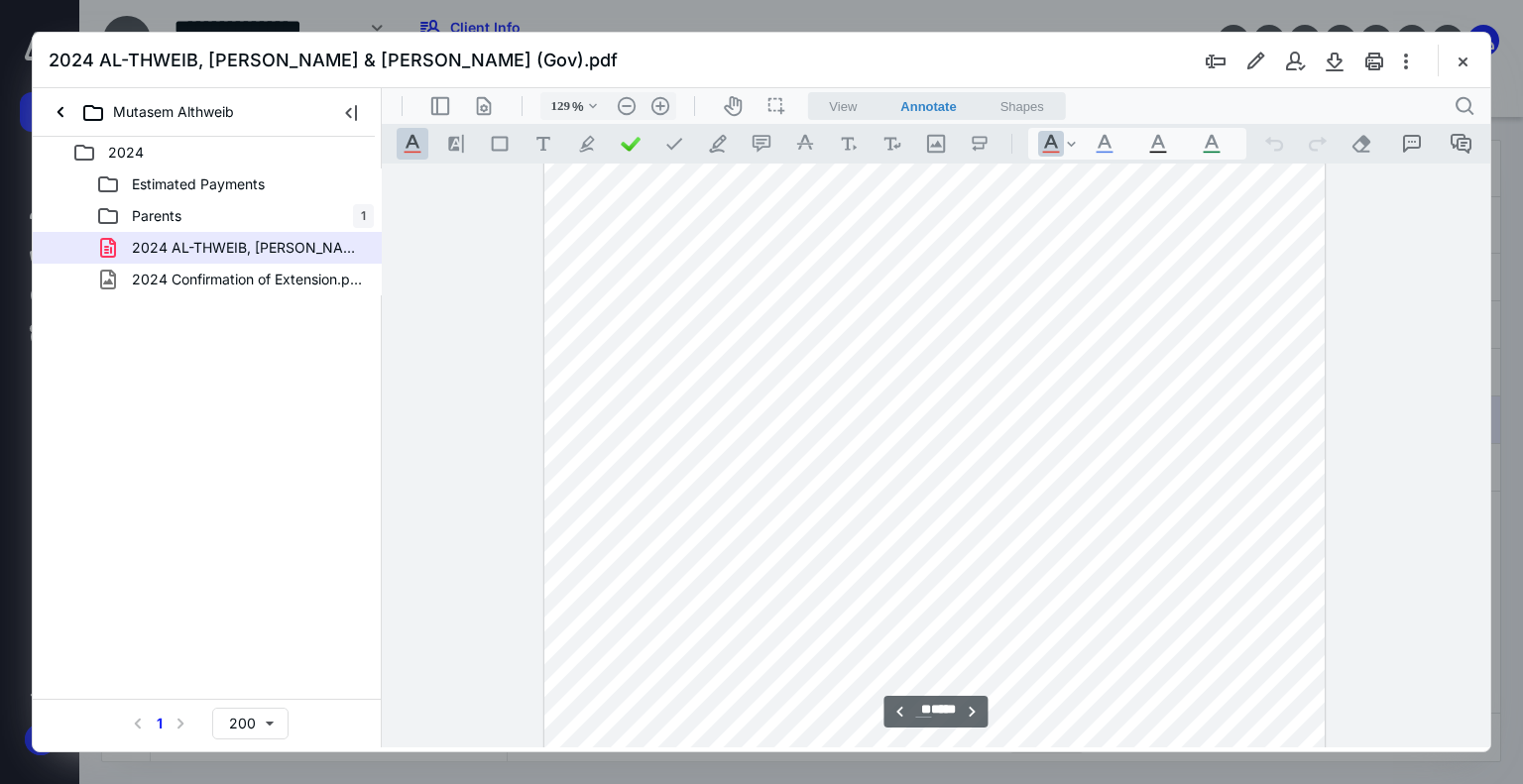 scroll, scrollTop: 11448, scrollLeft: 0, axis: vertical 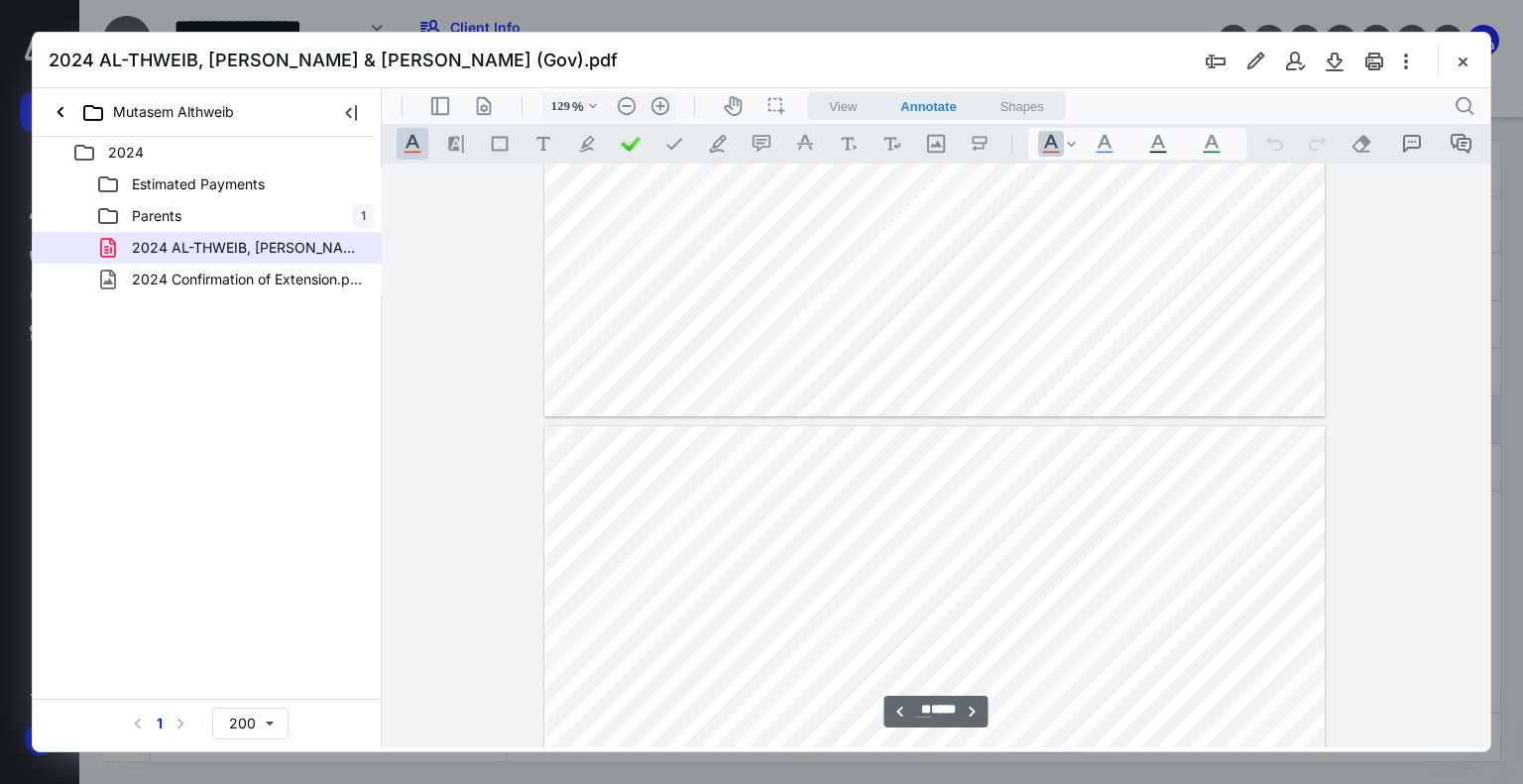 type on "**" 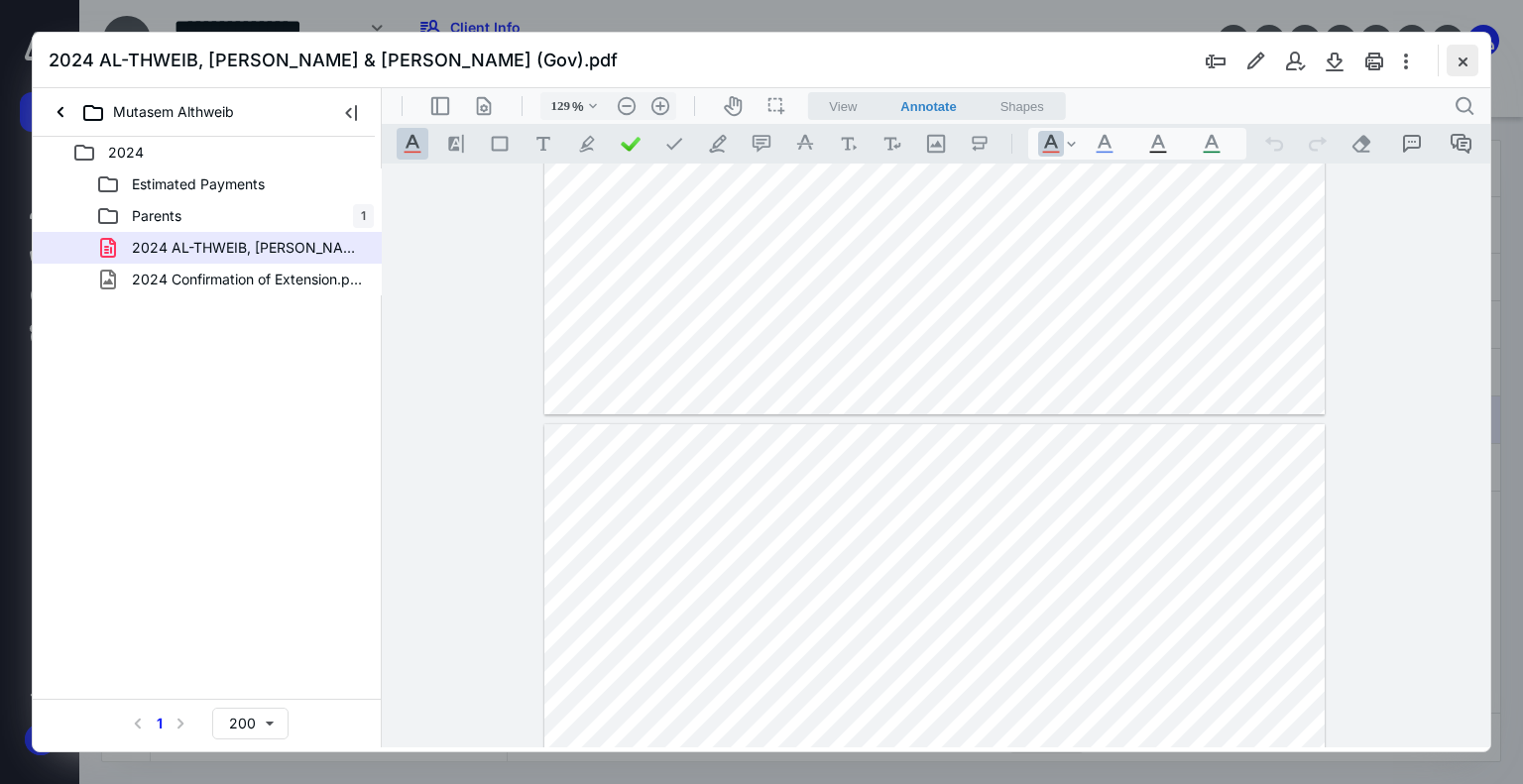 click at bounding box center (1463, 60) 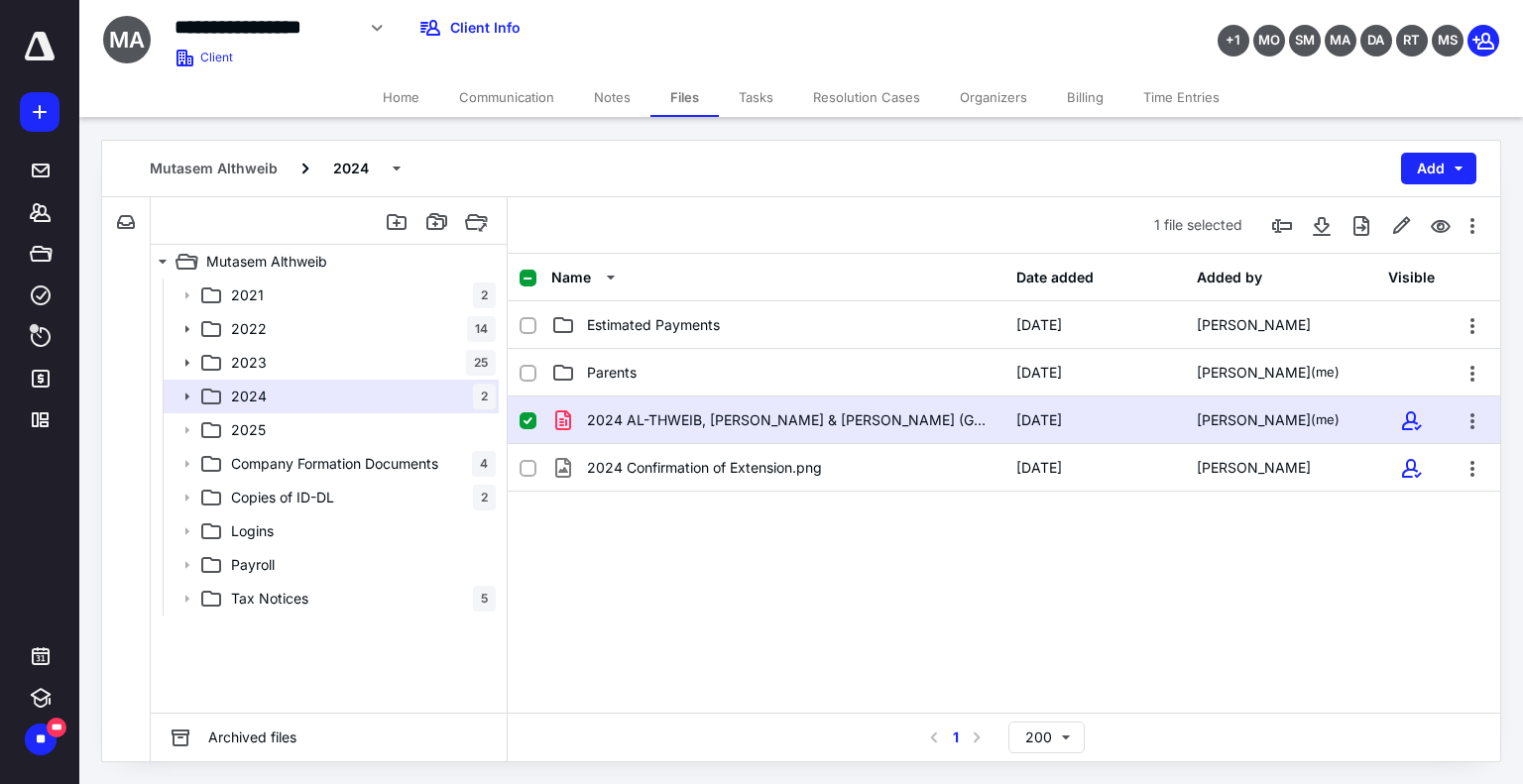 click on "2024 AL-THWEIB, MUTASEM & MEHREEN (Gov).pdf 7/4/2025 Amer Aburuman  (me) 2024 Confirmation of Extension.png 5/1/2025 Amanda LeBlanc" at bounding box center [1003, 545] 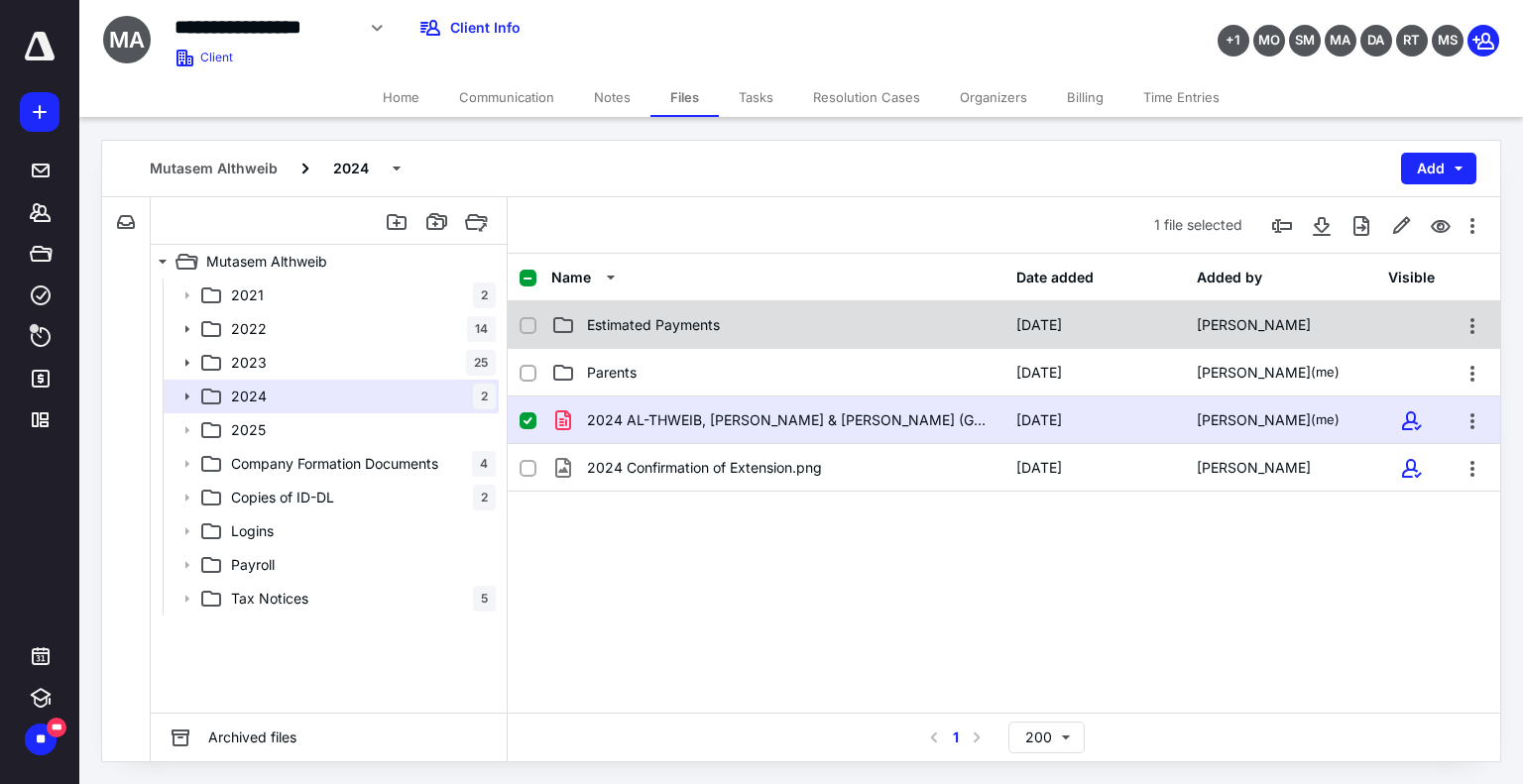 click on "Estimated Payments" at bounding box center (653, 325) 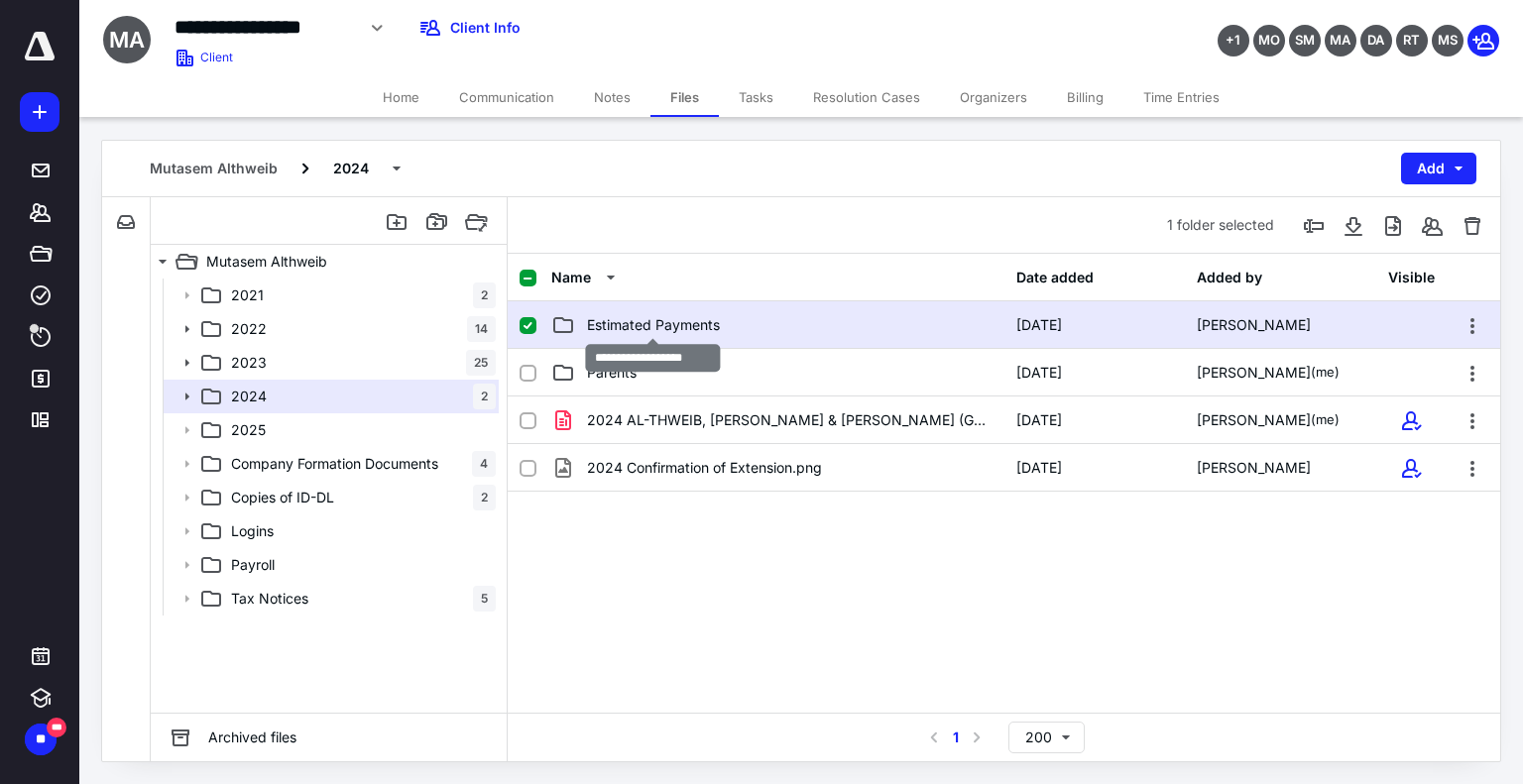 click on "Estimated Payments" at bounding box center [653, 325] 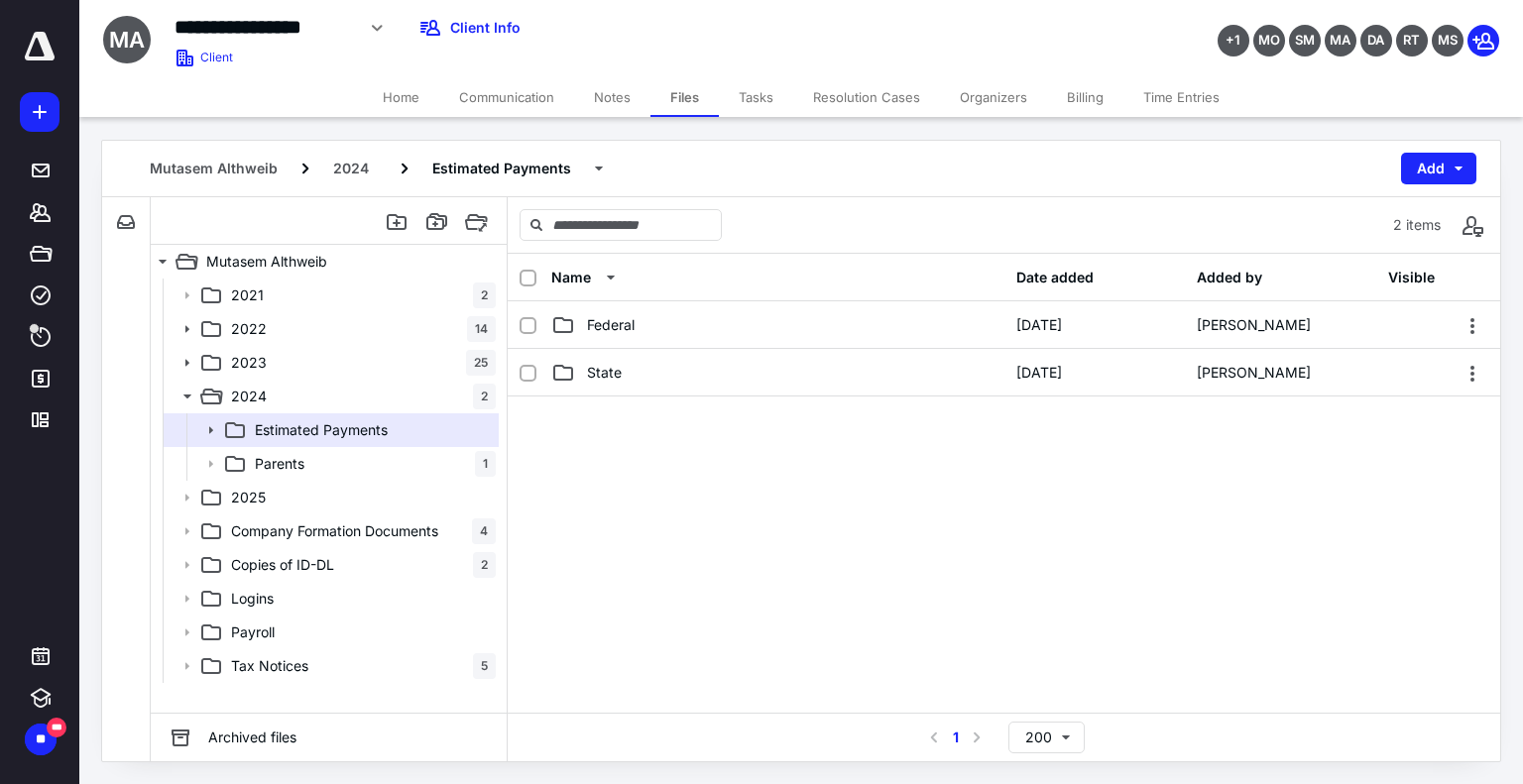 click on "Notes" at bounding box center (612, 97) 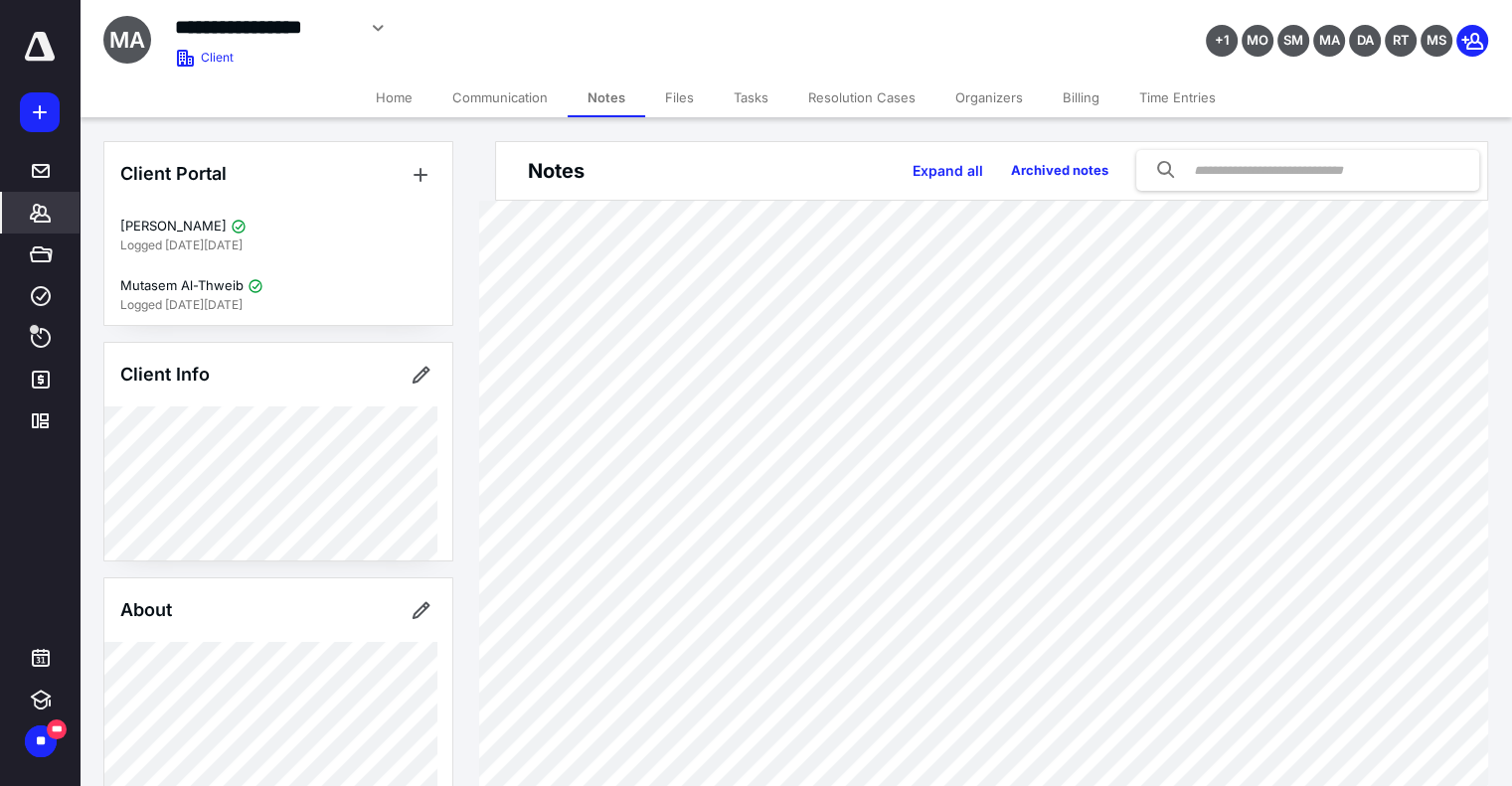 click on "Home" at bounding box center [394, 97] 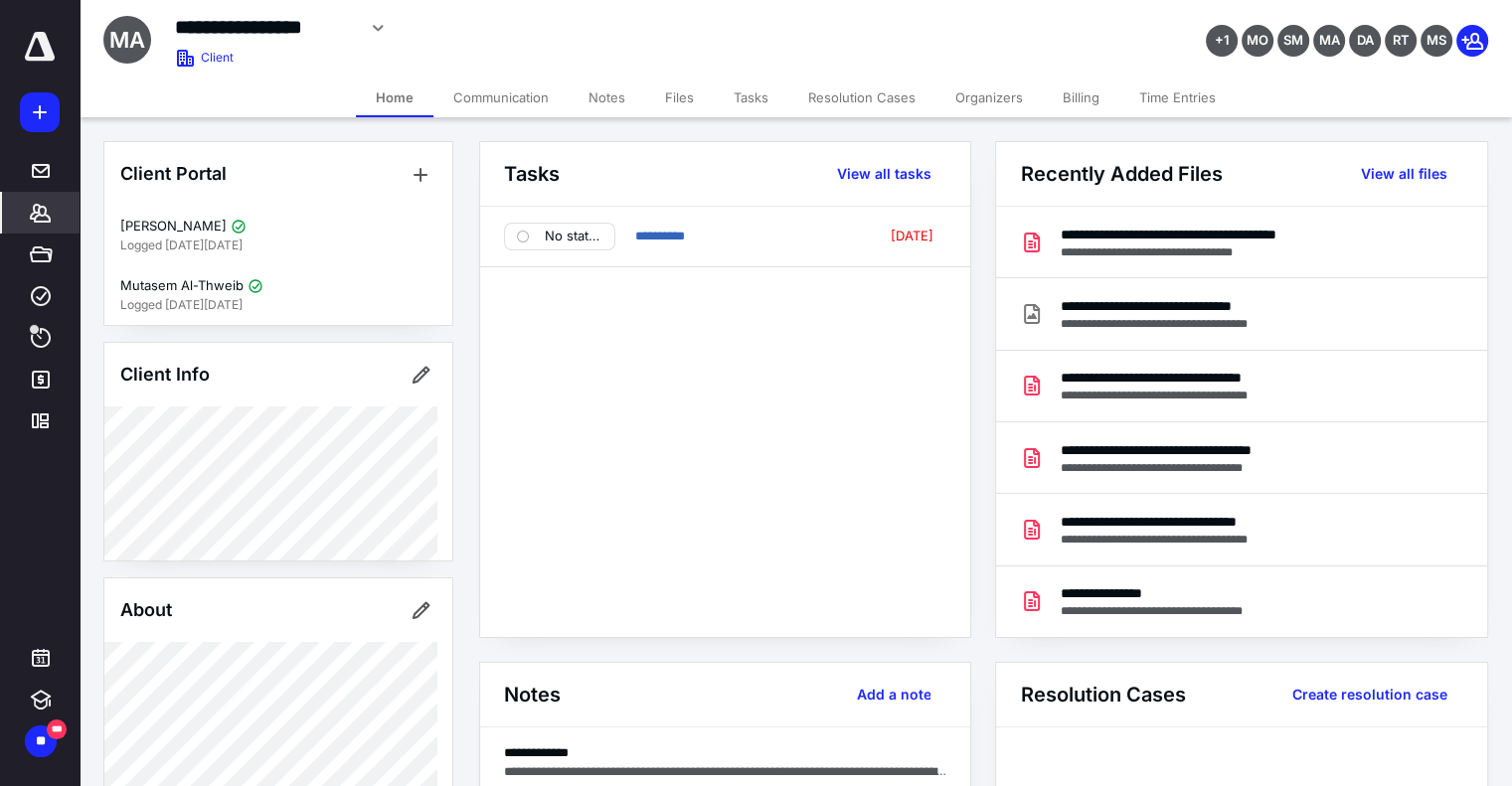 click on "**********" at bounding box center [725, 421] 